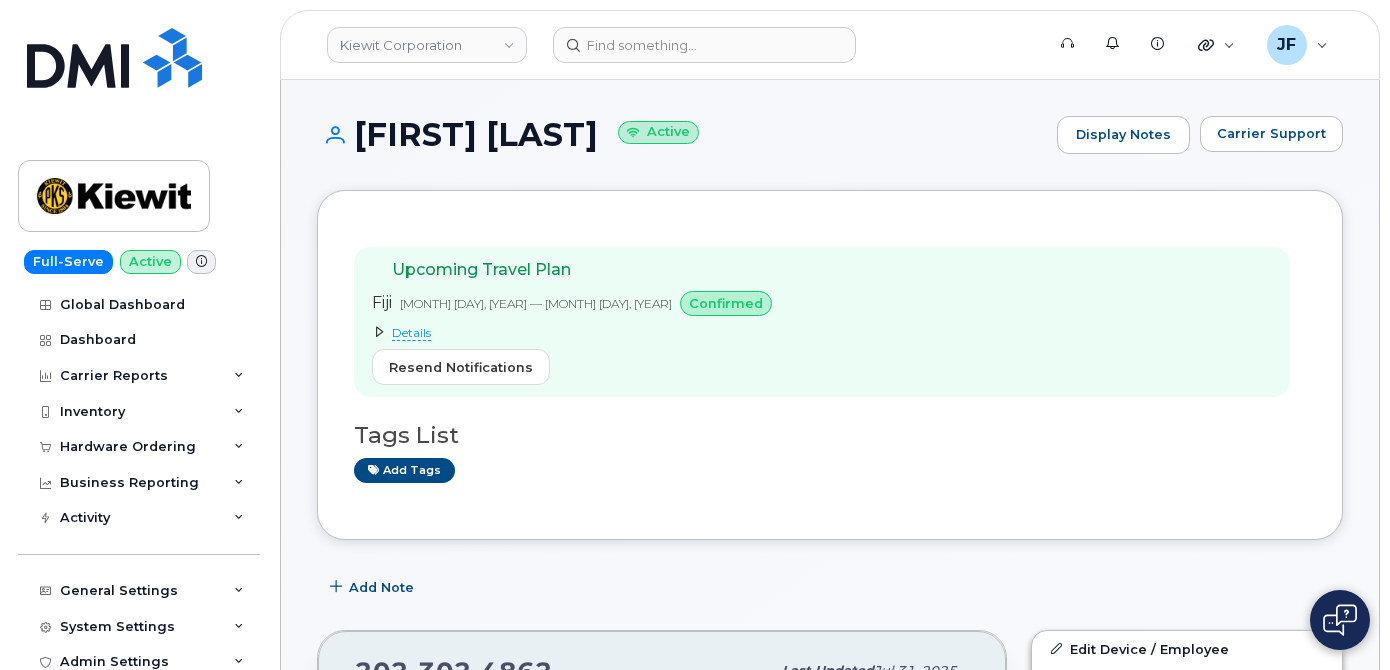 scroll, scrollTop: 90, scrollLeft: 0, axis: vertical 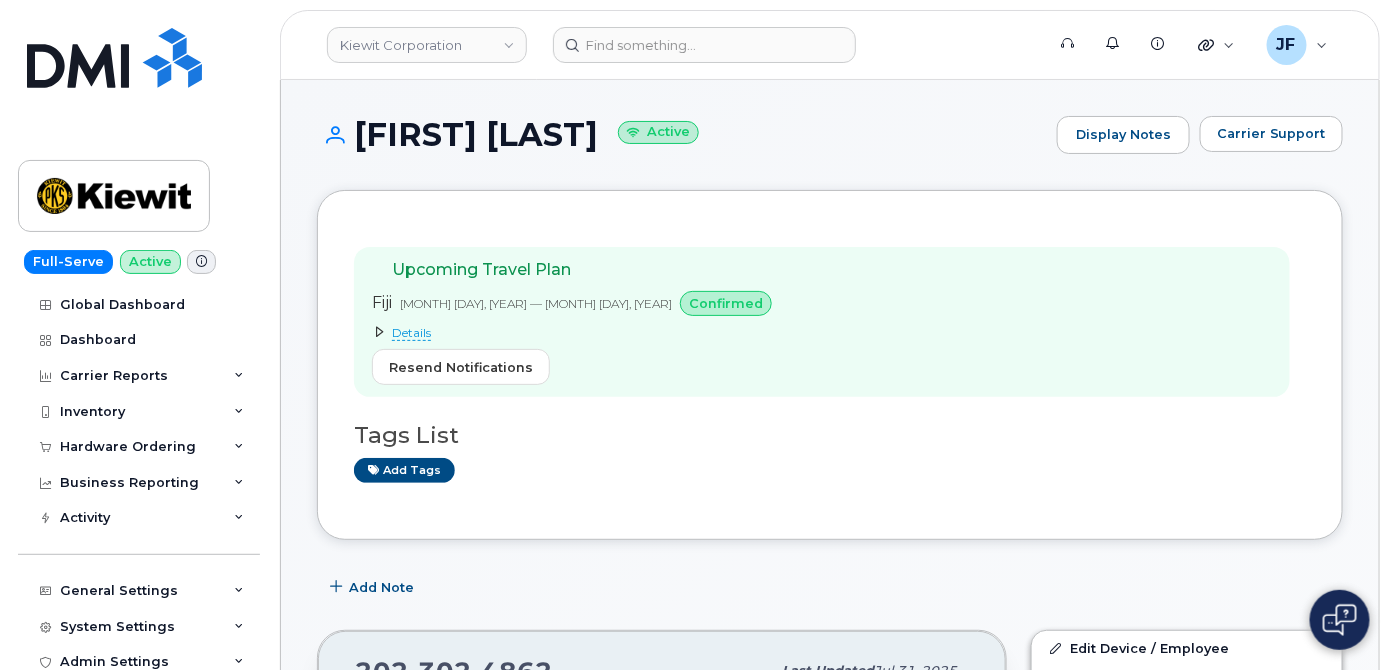 click on "confirmed" at bounding box center (726, 303) 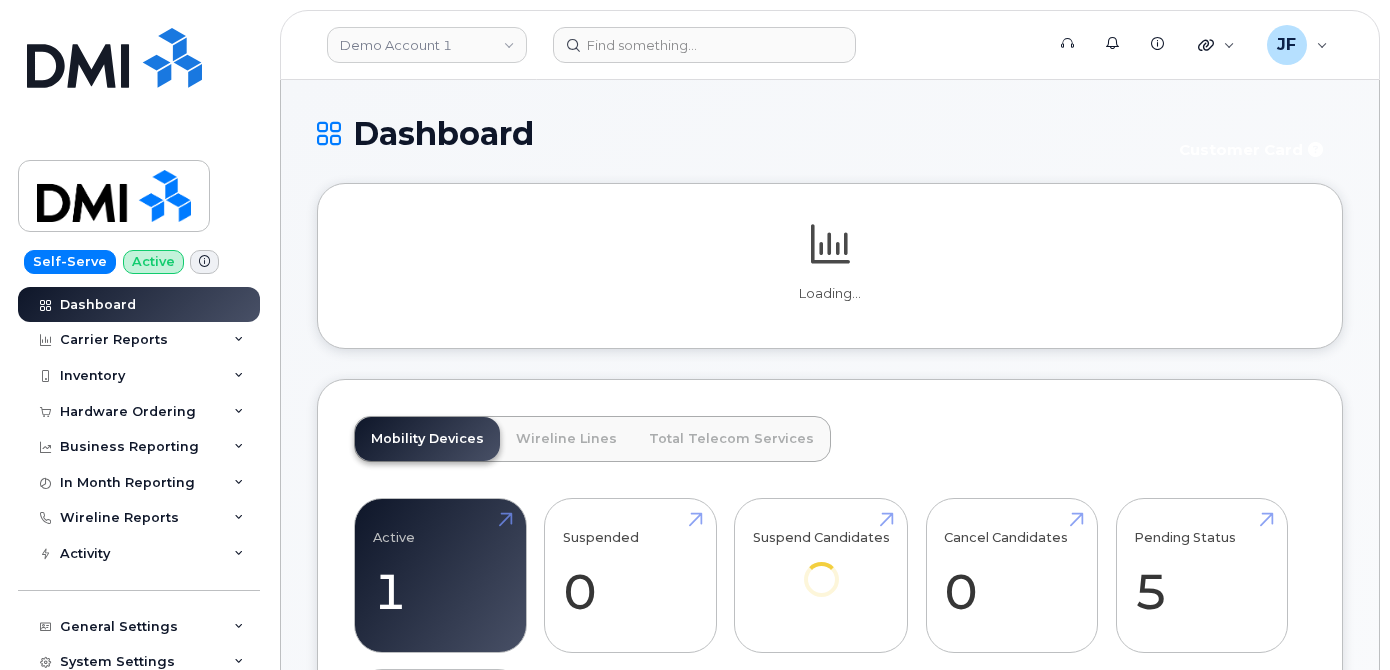 scroll, scrollTop: 0, scrollLeft: 0, axis: both 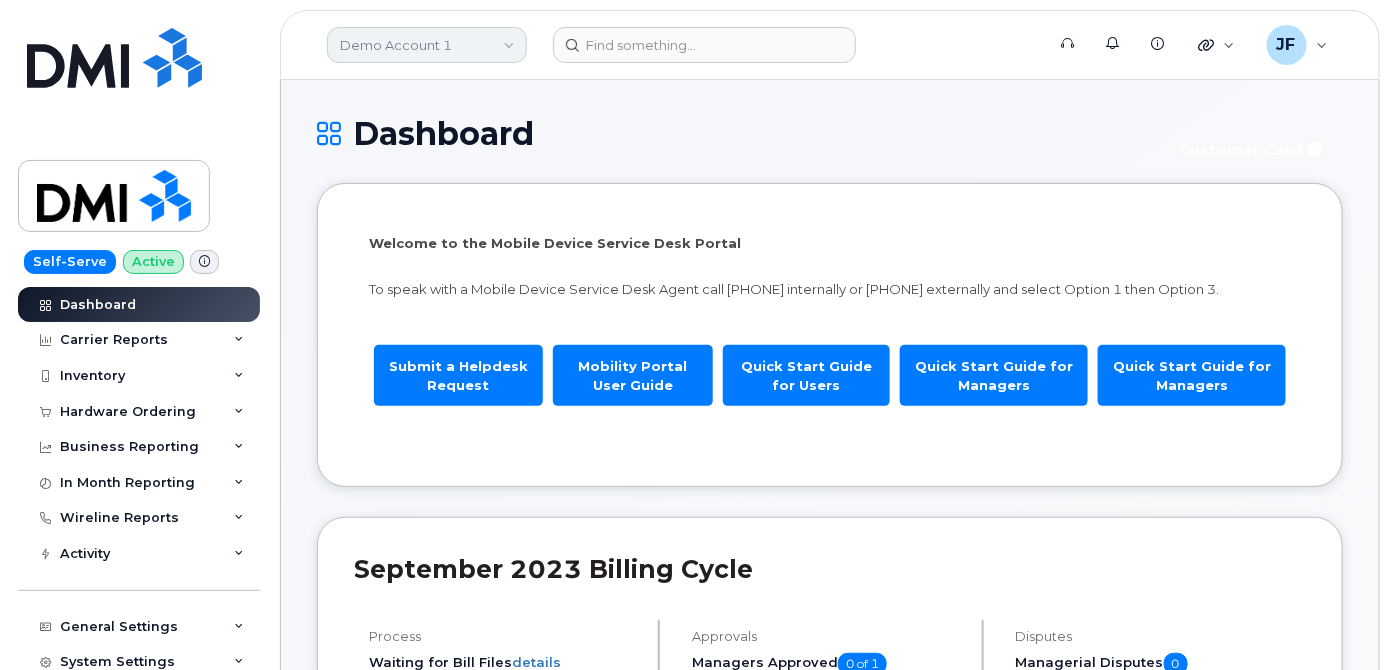 click on "Demo Account 1" 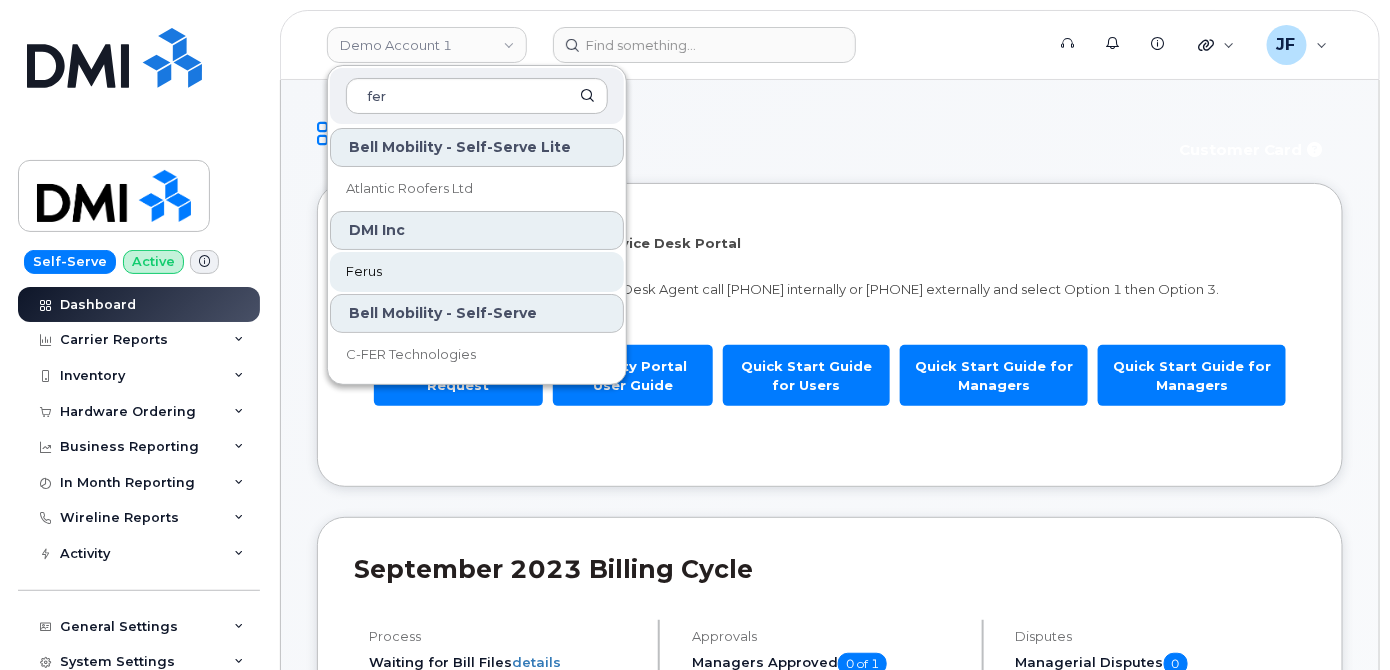 type on "fer" 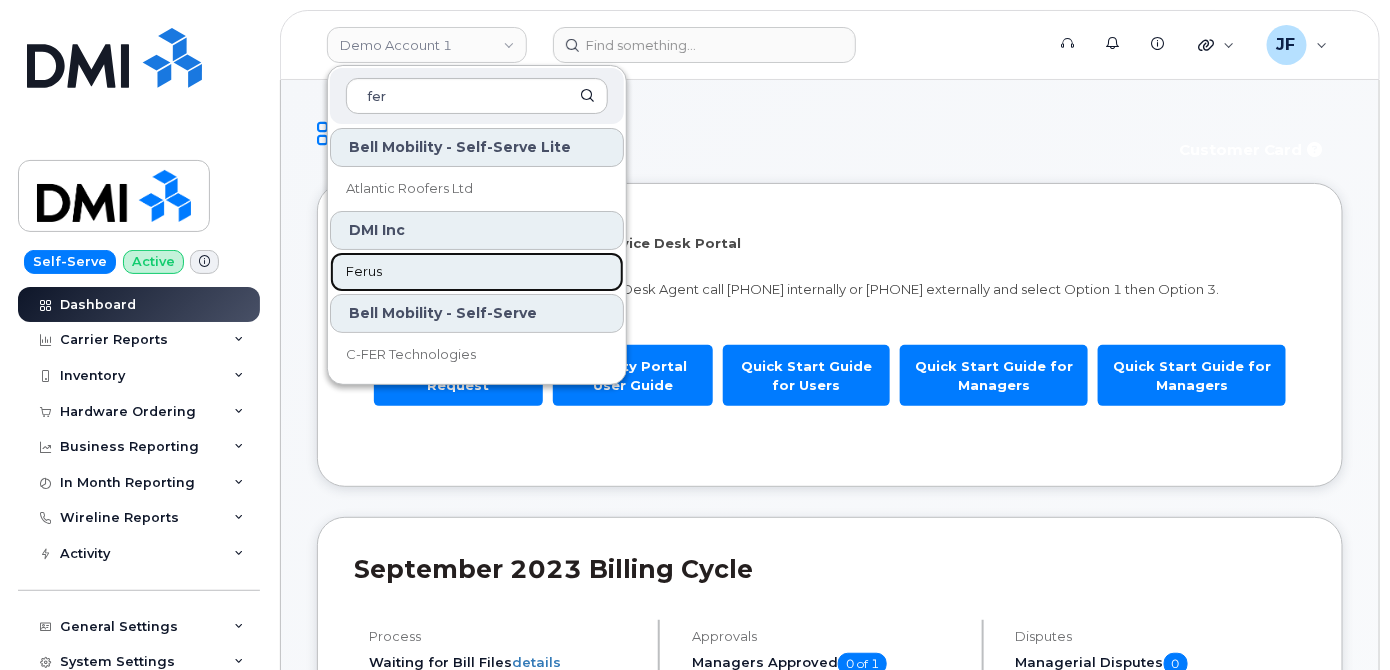 click on "Ferus" 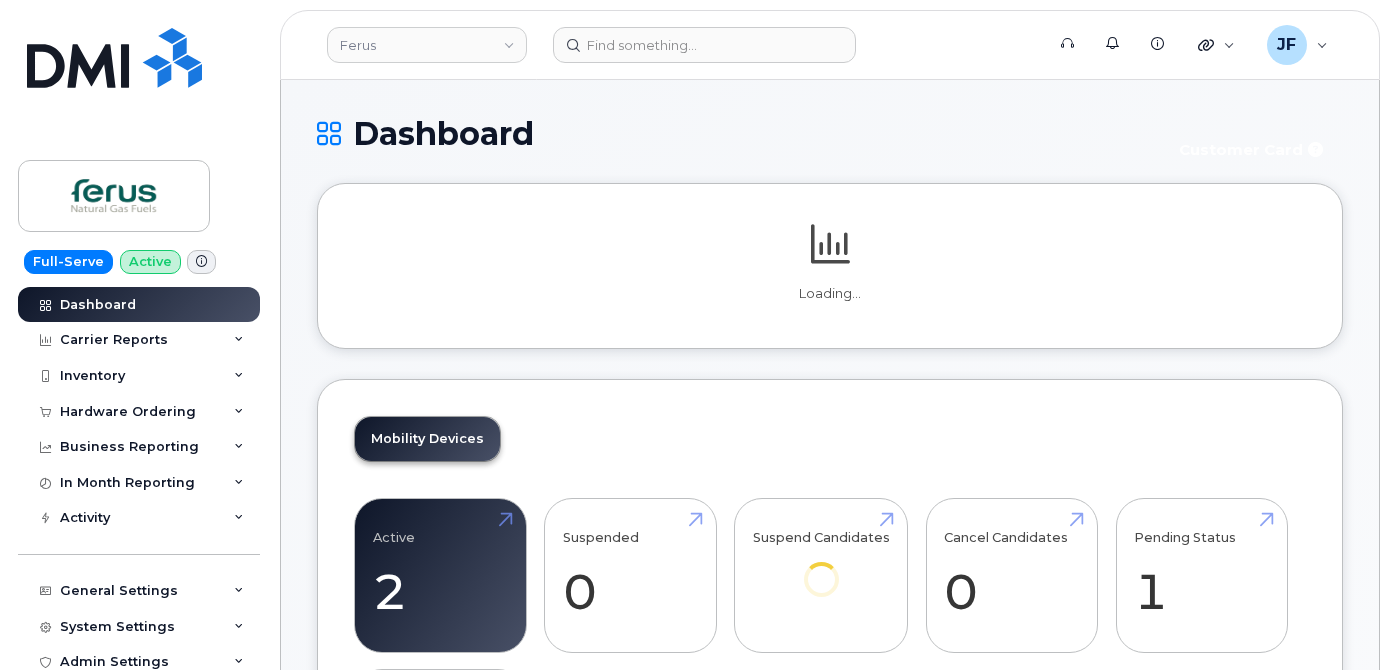 scroll, scrollTop: 0, scrollLeft: 0, axis: both 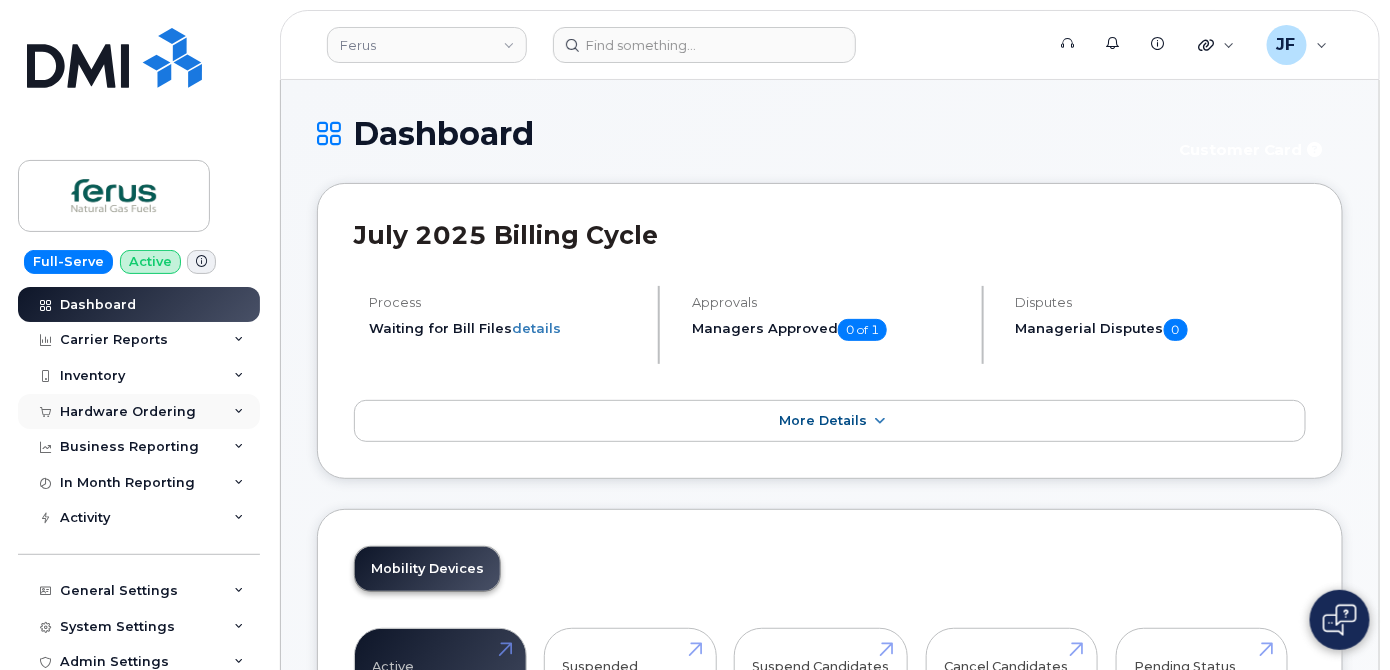 click on "Hardware Ordering" at bounding box center (128, 412) 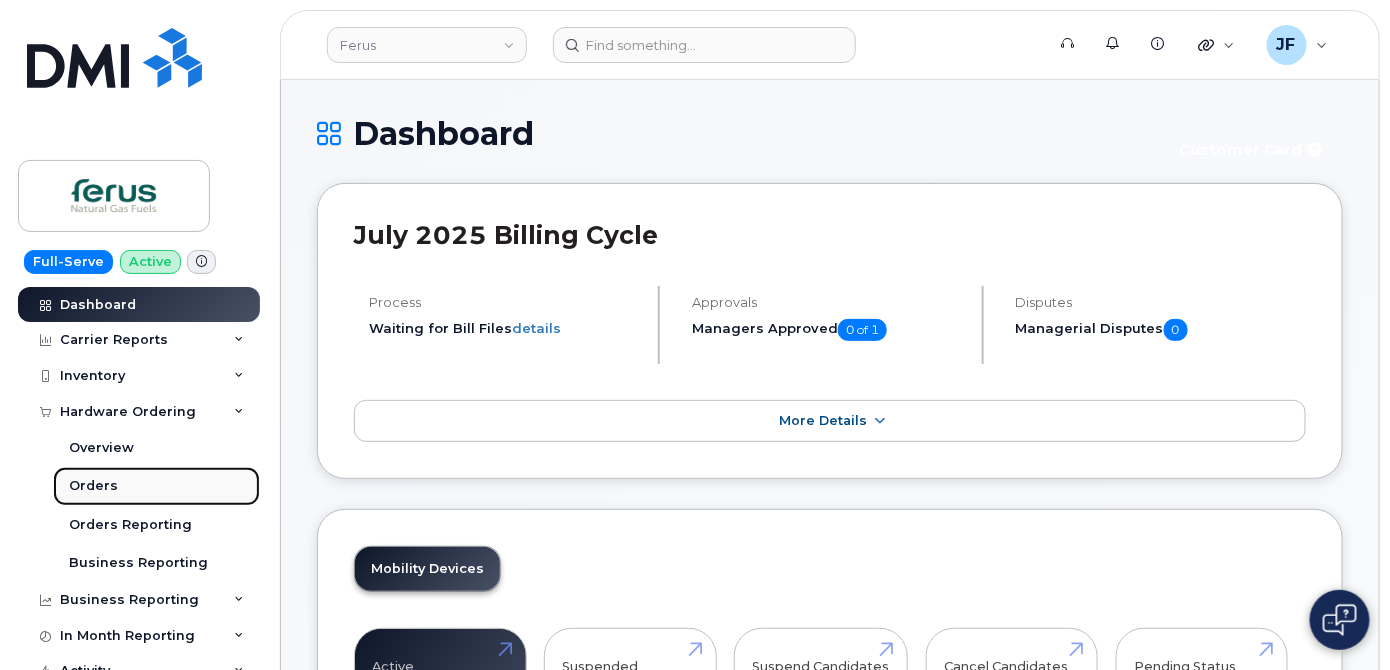 click on "Orders" at bounding box center (93, 486) 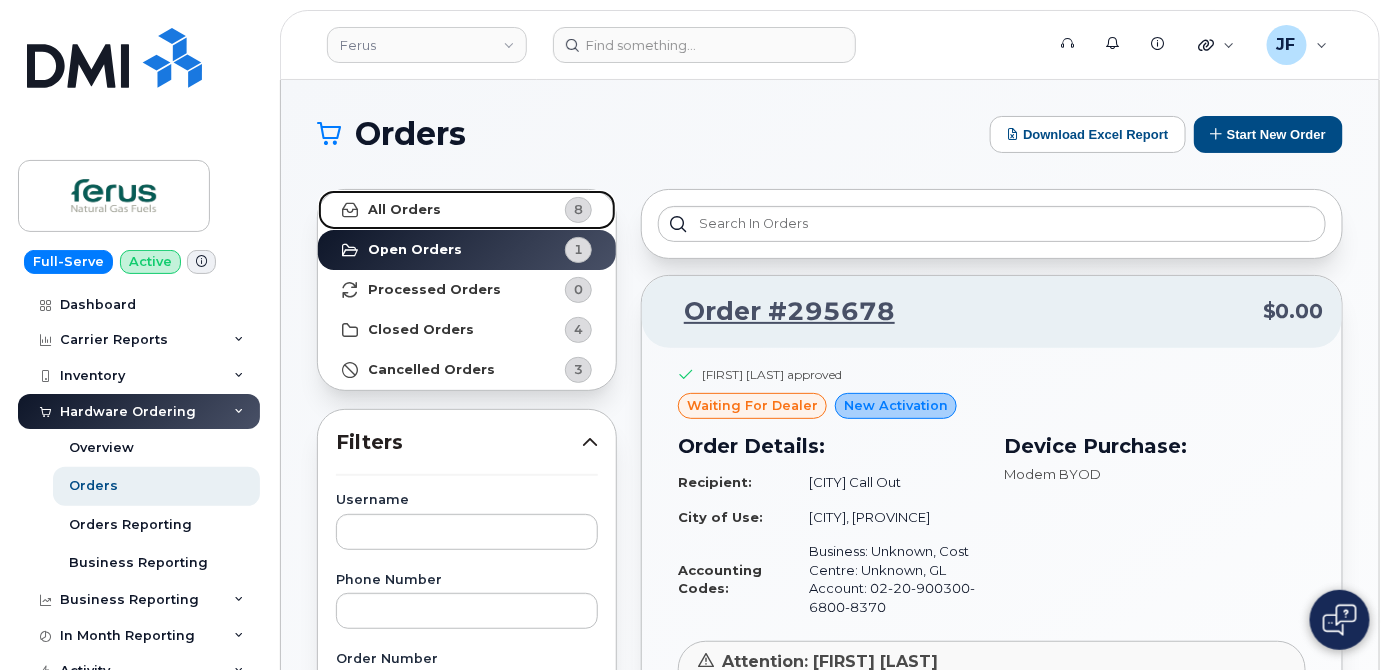 scroll, scrollTop: 454, scrollLeft: 0, axis: vertical 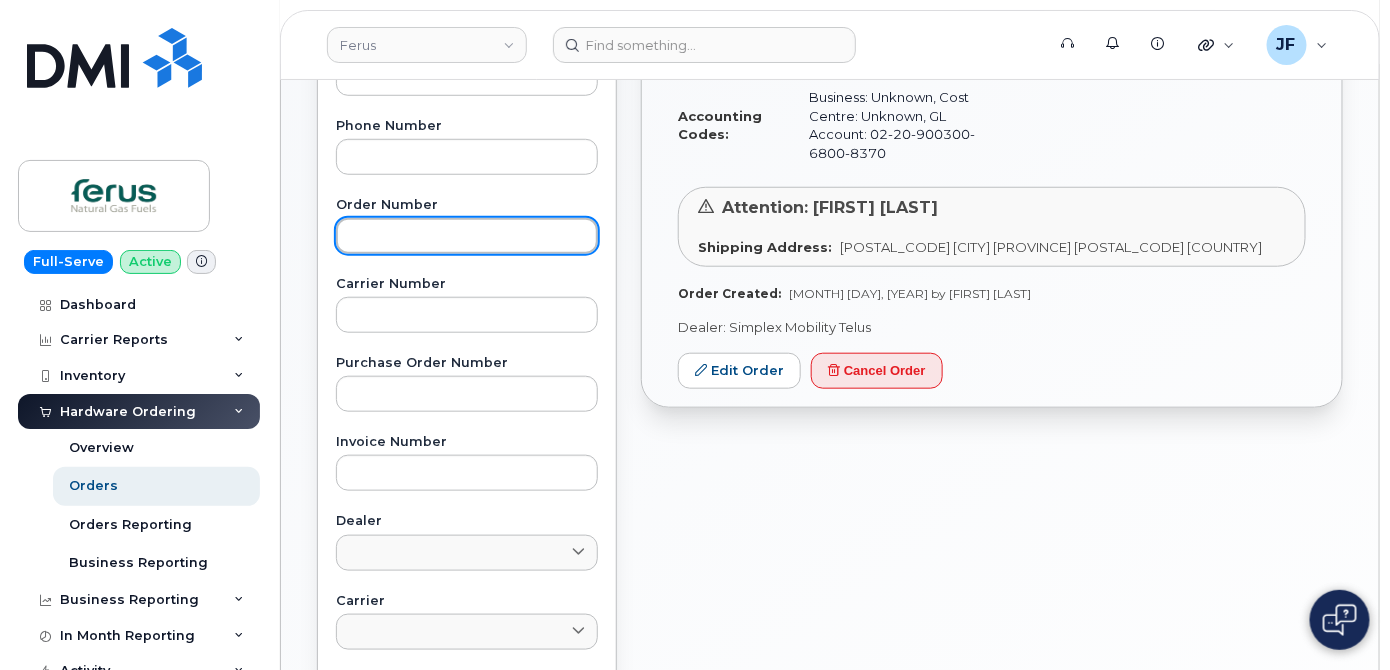 click at bounding box center (467, 236) 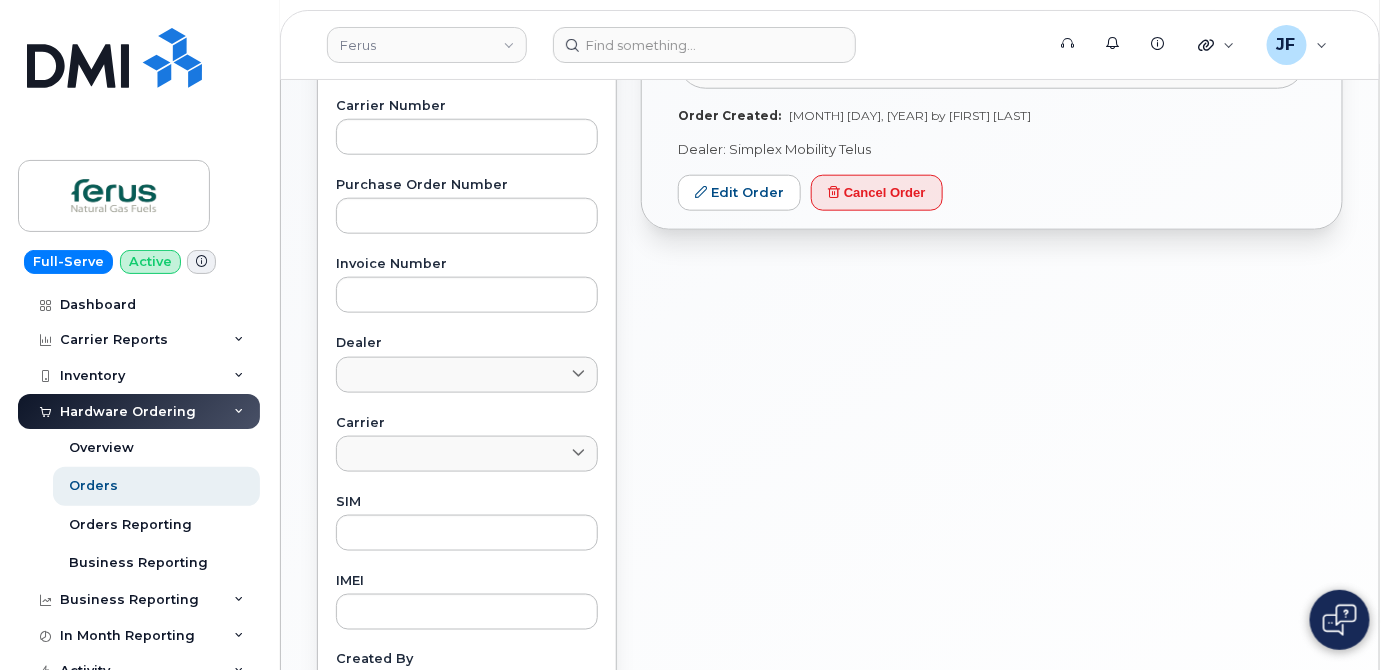 scroll, scrollTop: 909, scrollLeft: 0, axis: vertical 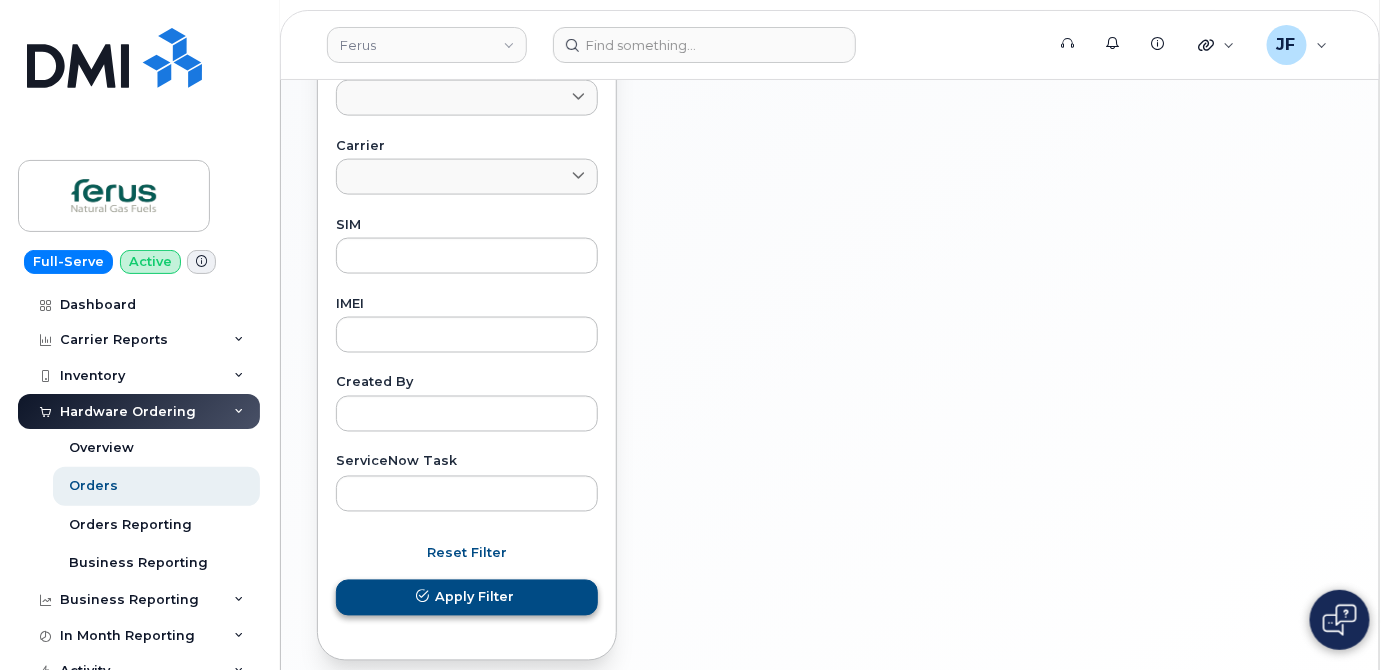 type on "293756" 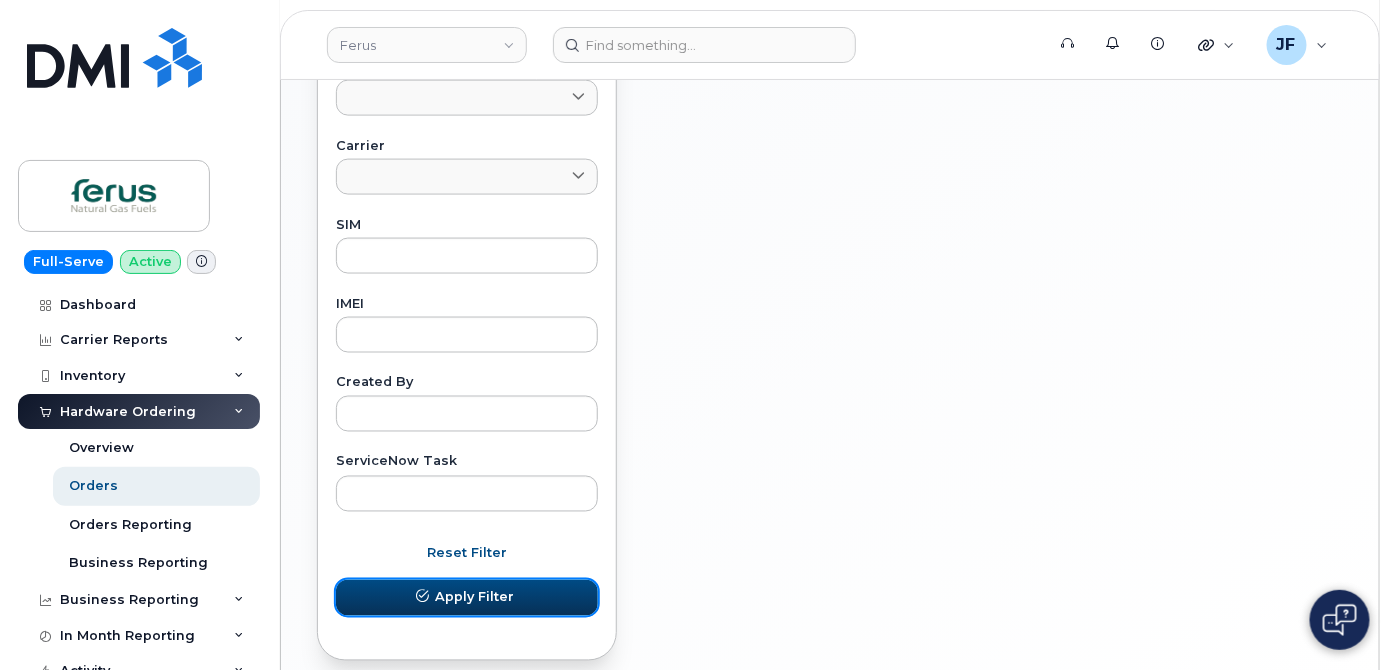 click on "Apply Filter" at bounding box center (474, 597) 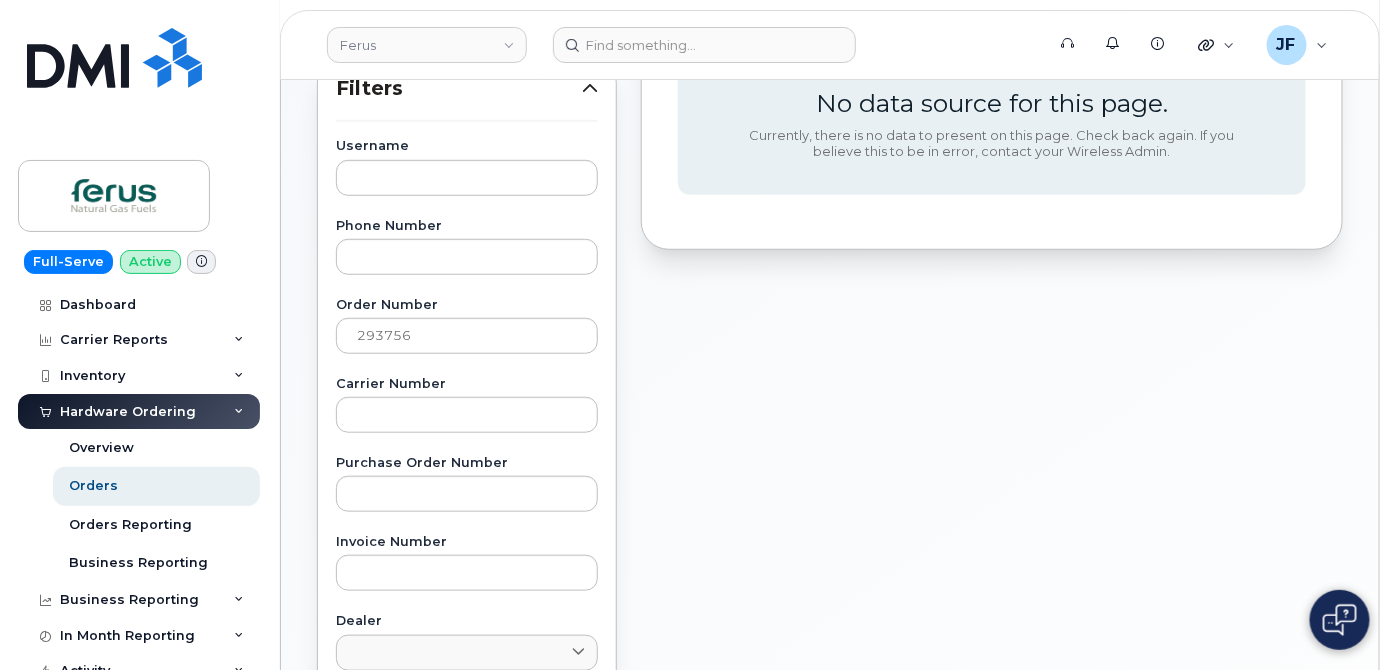 scroll, scrollTop: 363, scrollLeft: 0, axis: vertical 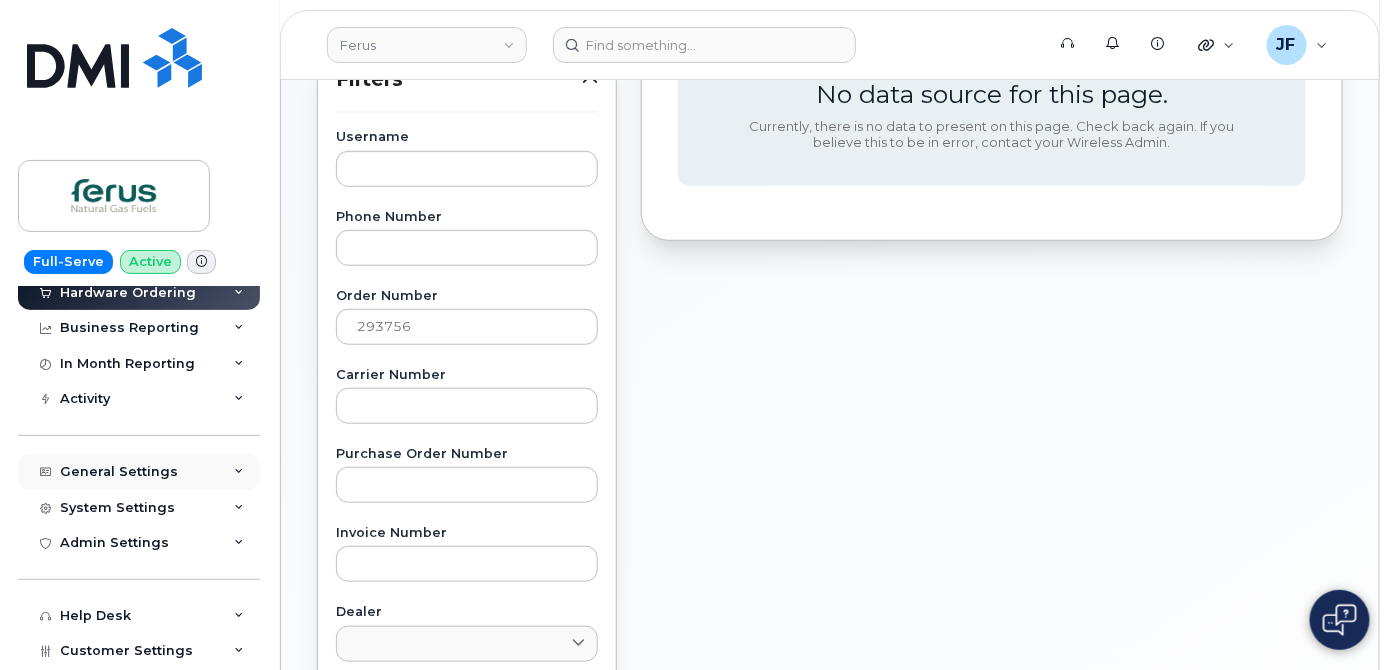 click on "General Settings" at bounding box center (119, 472) 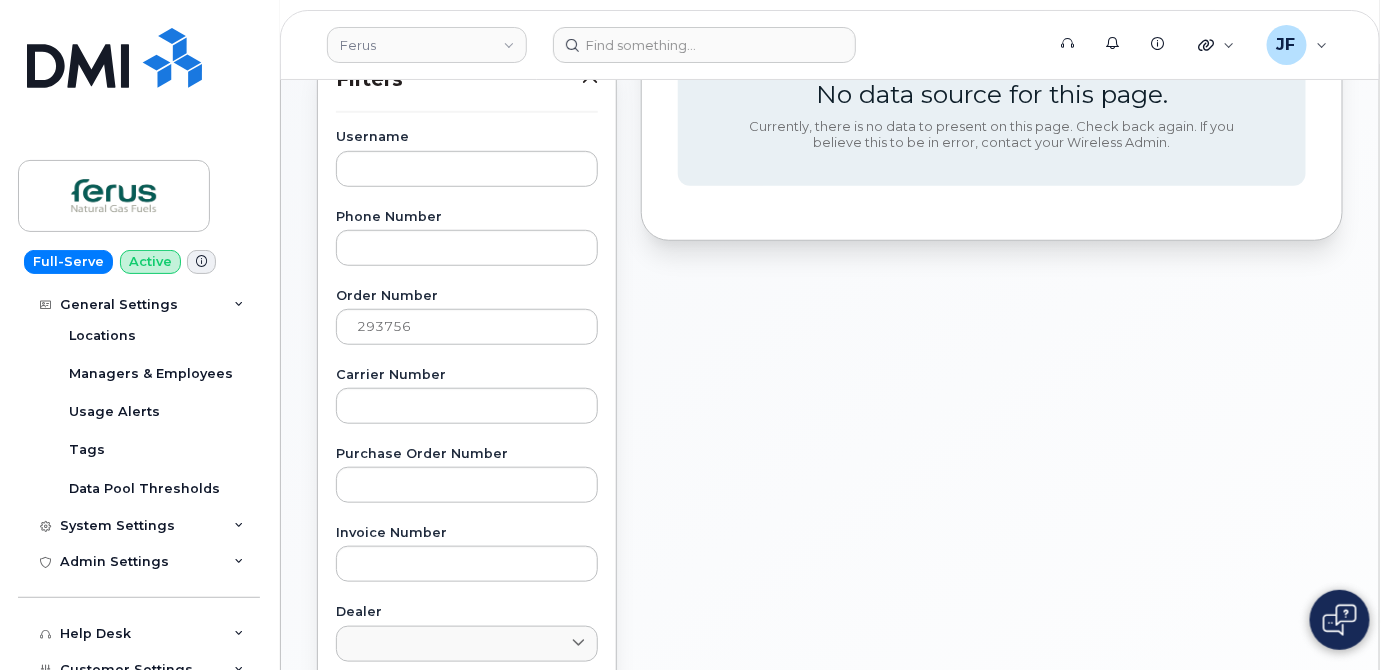 scroll, scrollTop: 636, scrollLeft: 0, axis: vertical 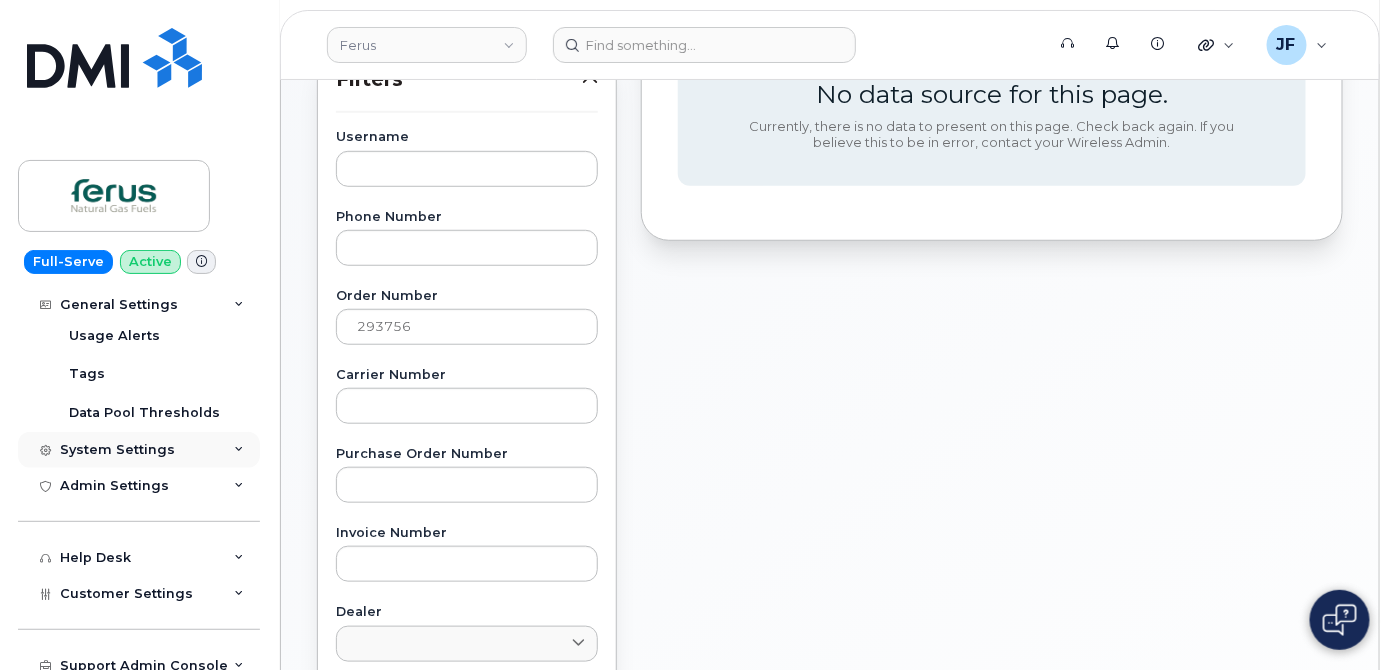 click on "System Settings" at bounding box center [117, 450] 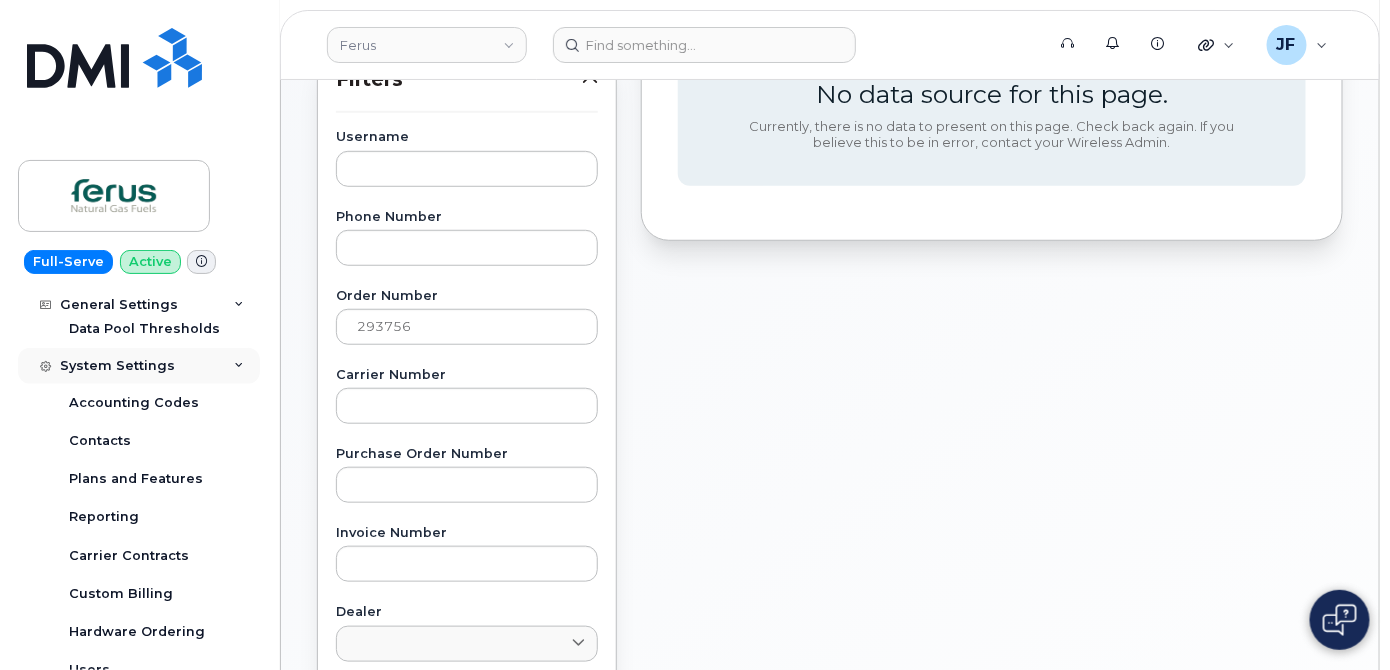 scroll, scrollTop: 818, scrollLeft: 0, axis: vertical 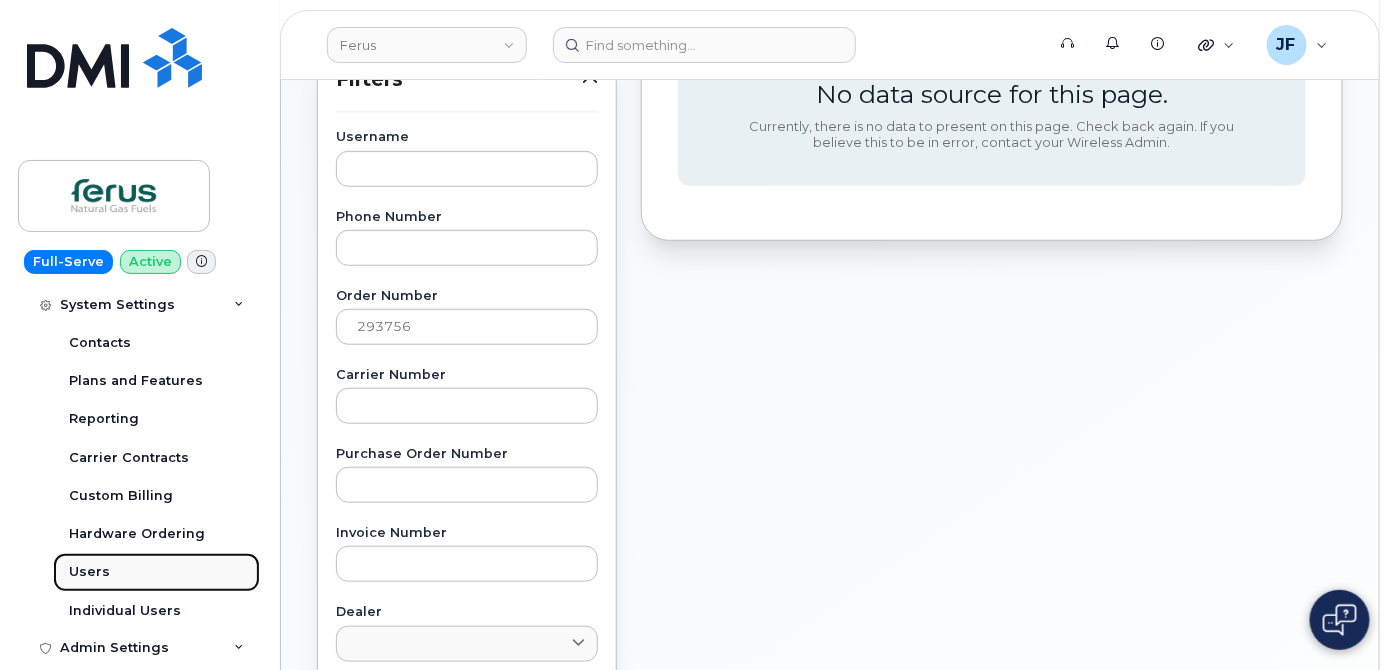 click on "Users" at bounding box center [89, 572] 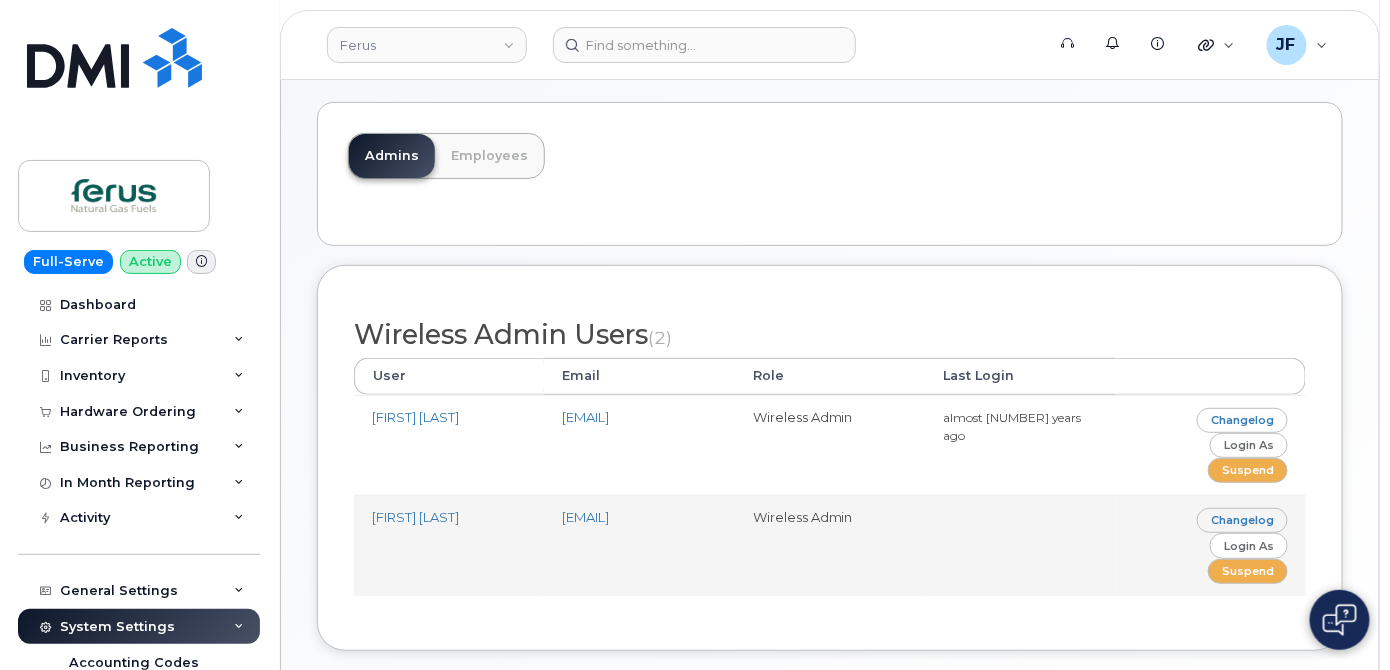 scroll, scrollTop: 0, scrollLeft: 0, axis: both 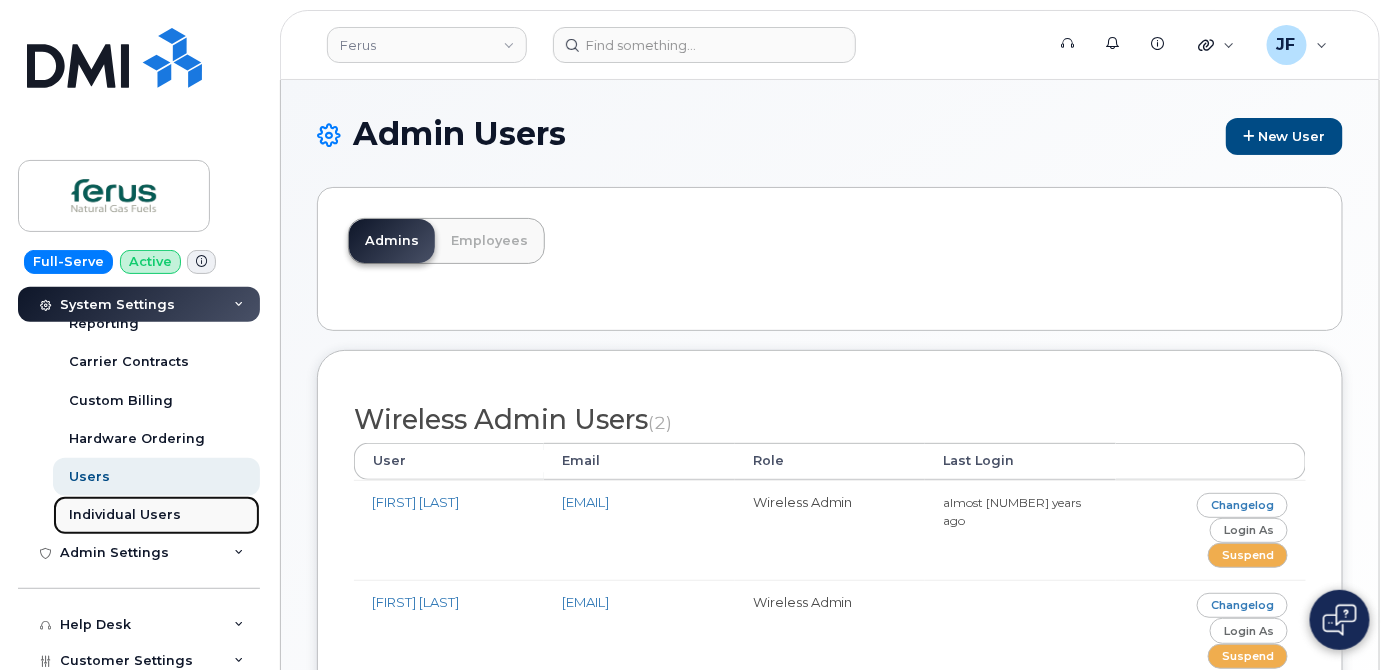 click on "Individual Users" at bounding box center [125, 515] 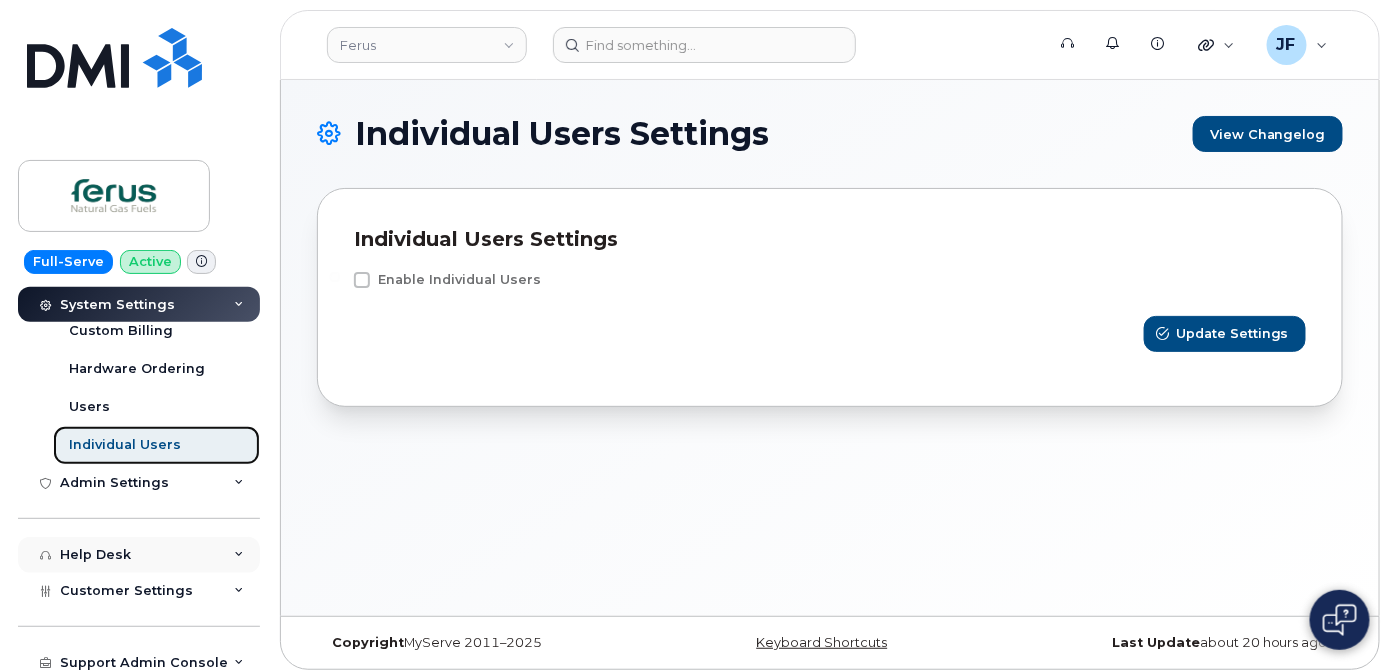 scroll, scrollTop: 605, scrollLeft: 0, axis: vertical 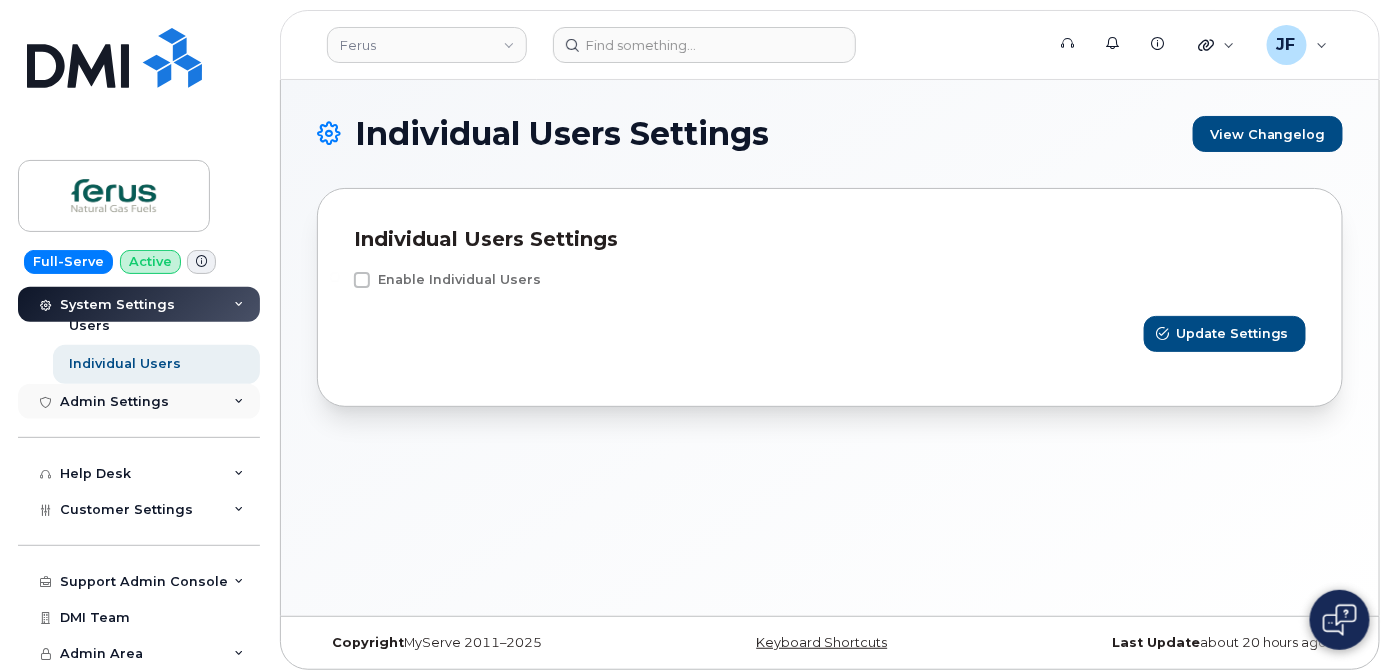 click on "Admin Settings" at bounding box center (114, 402) 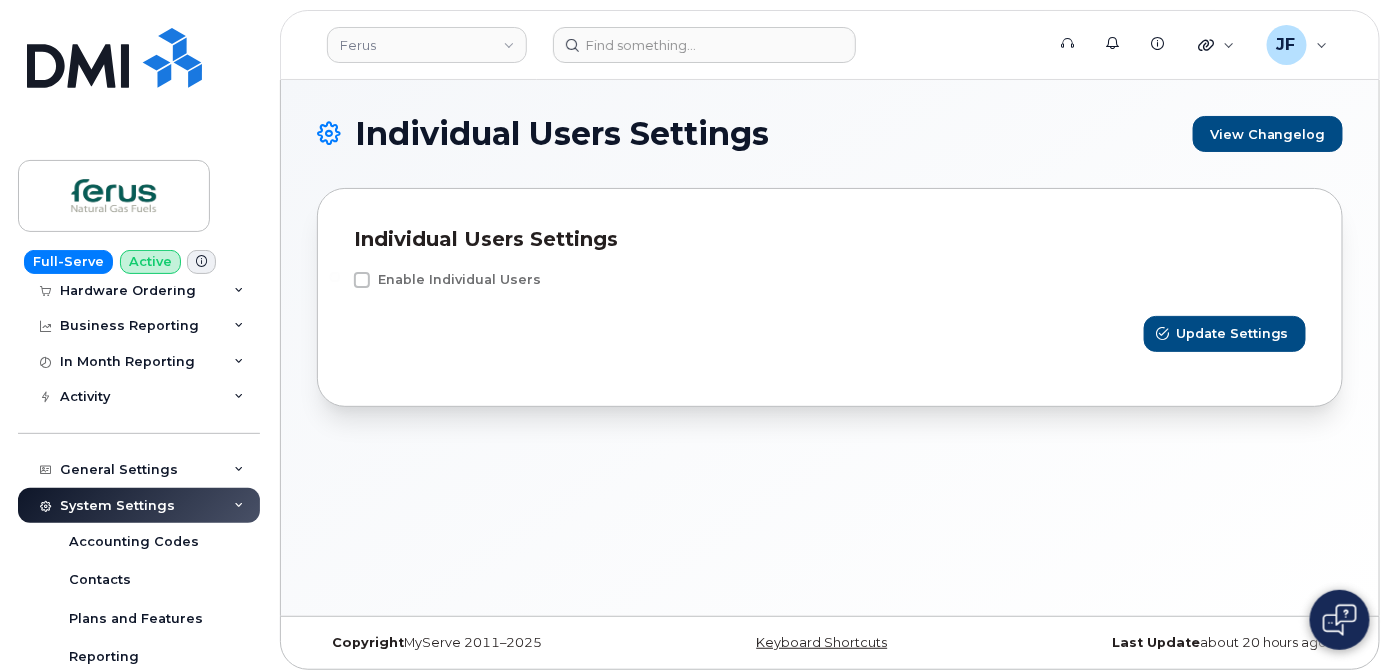 scroll, scrollTop: 0, scrollLeft: 0, axis: both 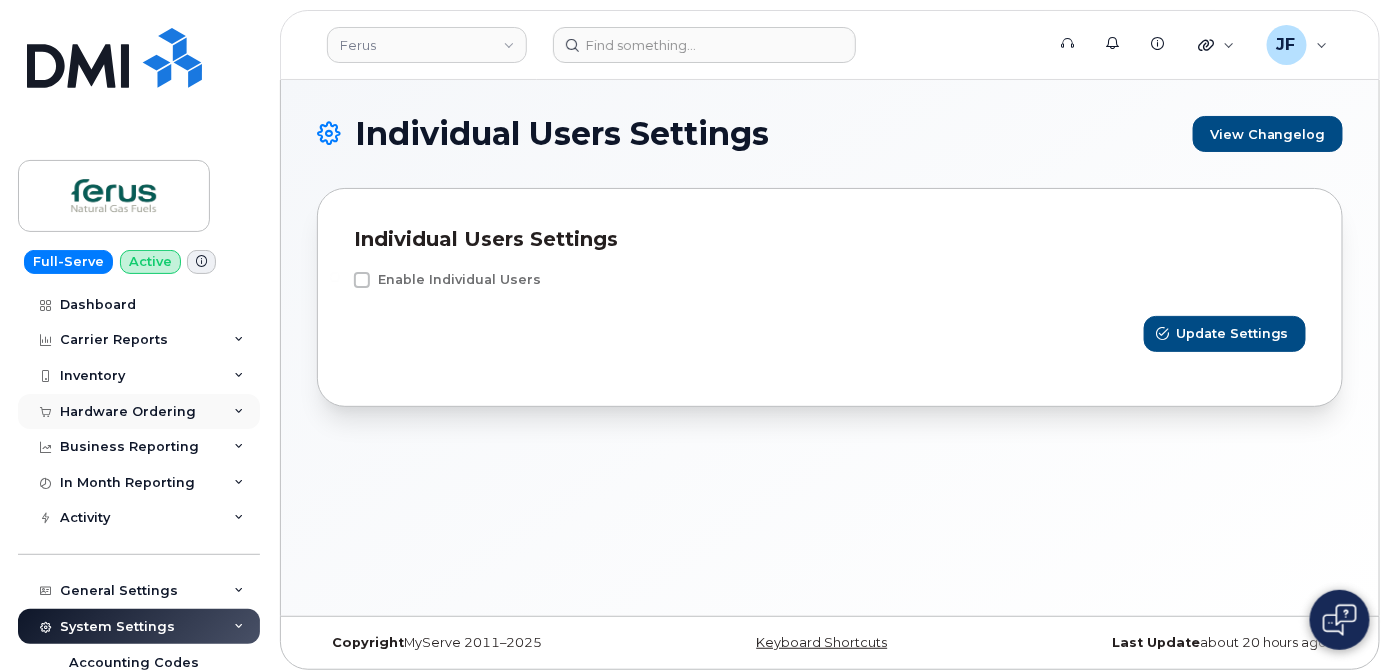 click on "Hardware Ordering" at bounding box center (128, 412) 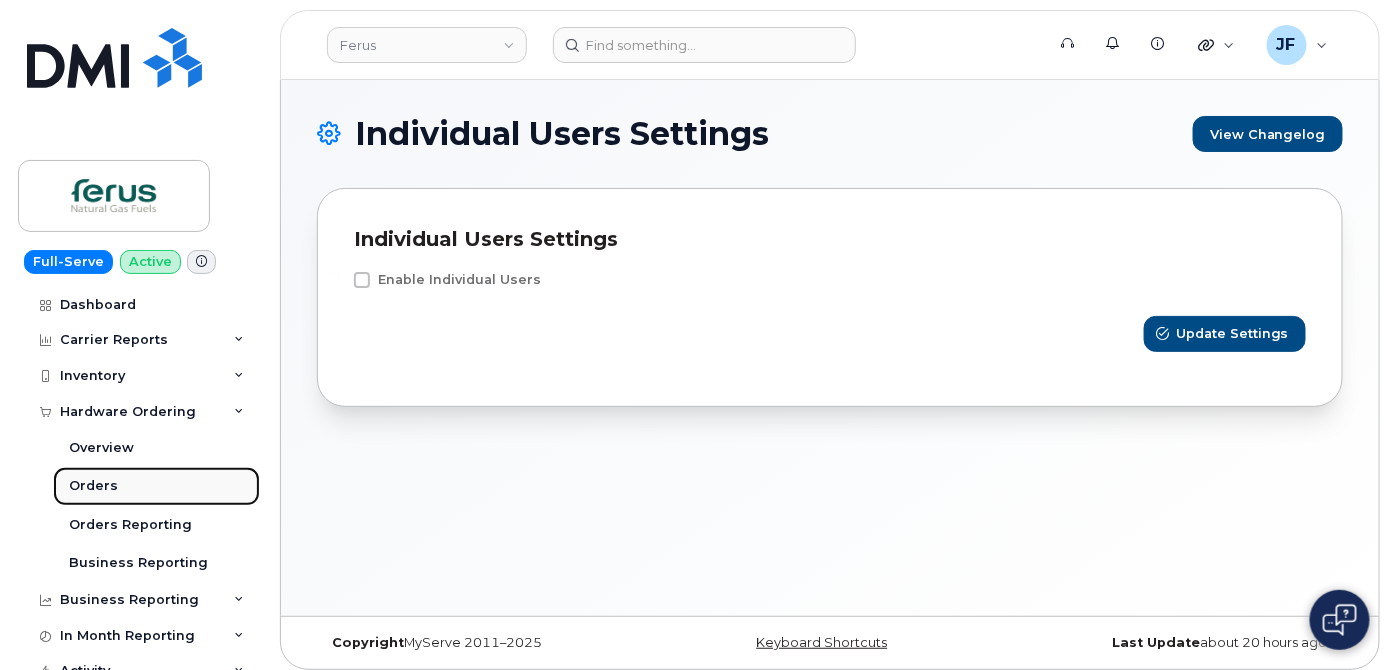 click on "Orders" at bounding box center [93, 486] 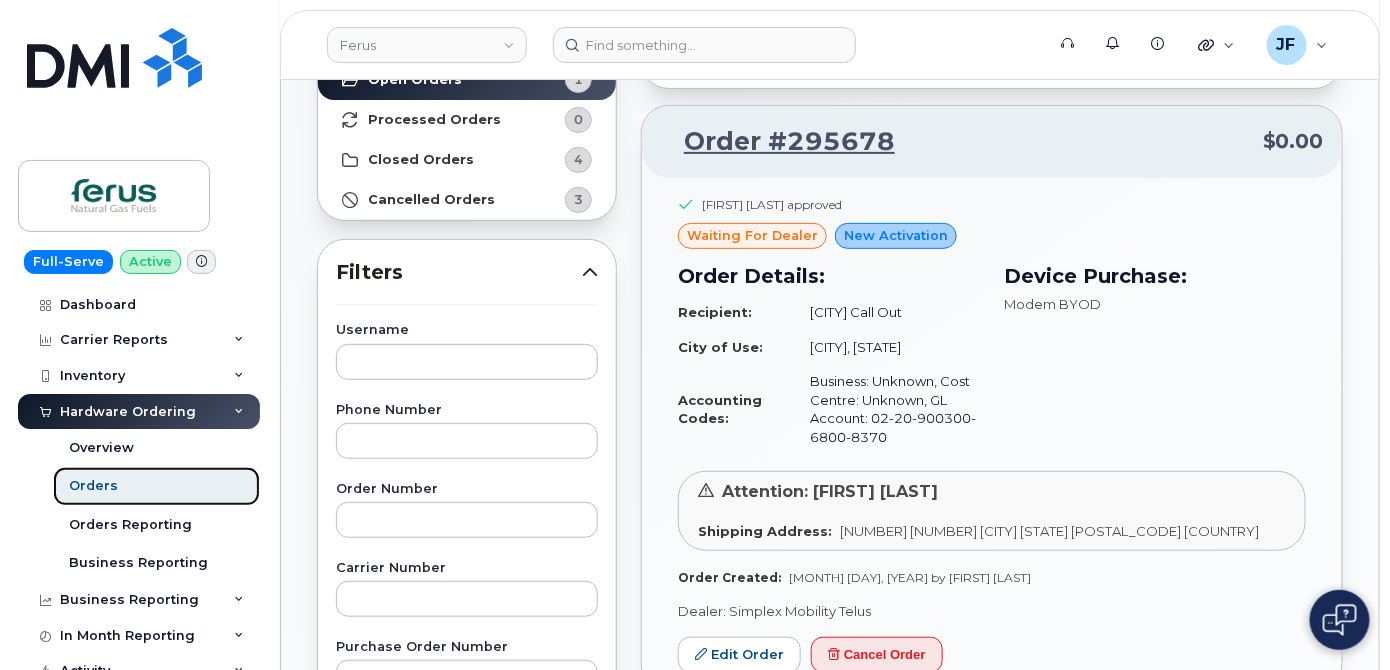 scroll, scrollTop: 272, scrollLeft: 0, axis: vertical 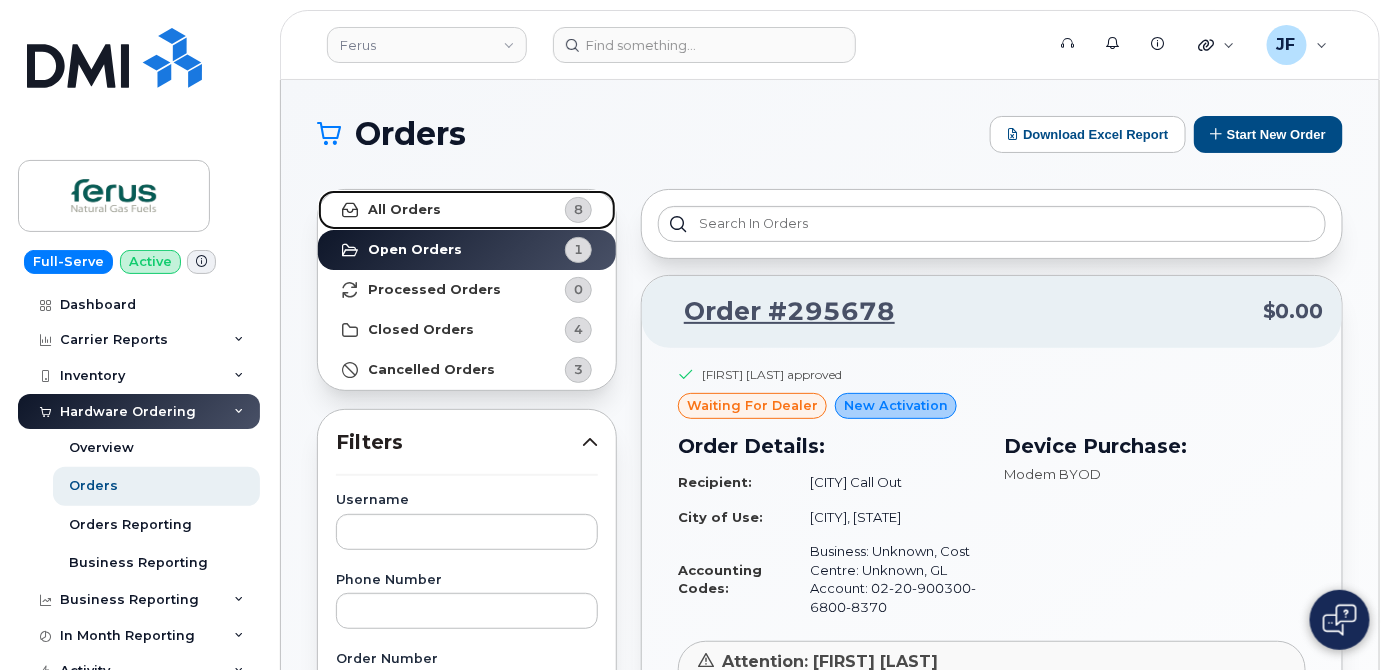 click on "All Orders" at bounding box center [404, 210] 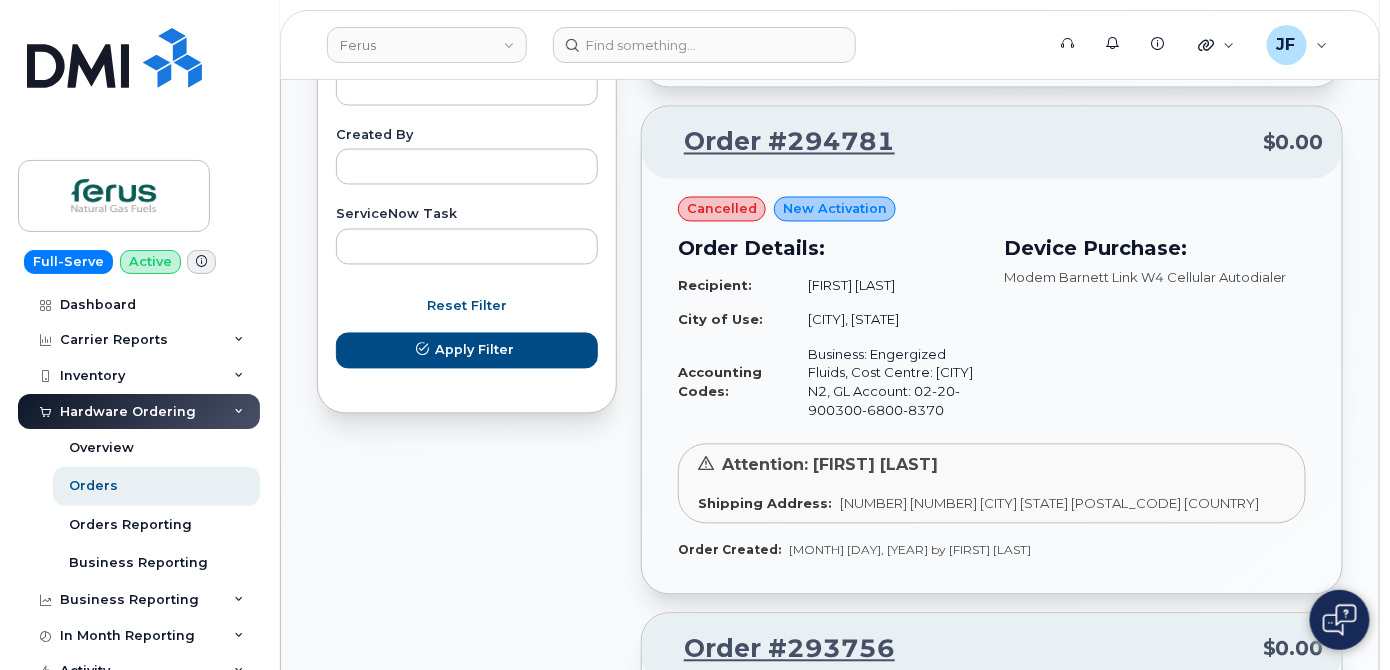 scroll, scrollTop: 1181, scrollLeft: 0, axis: vertical 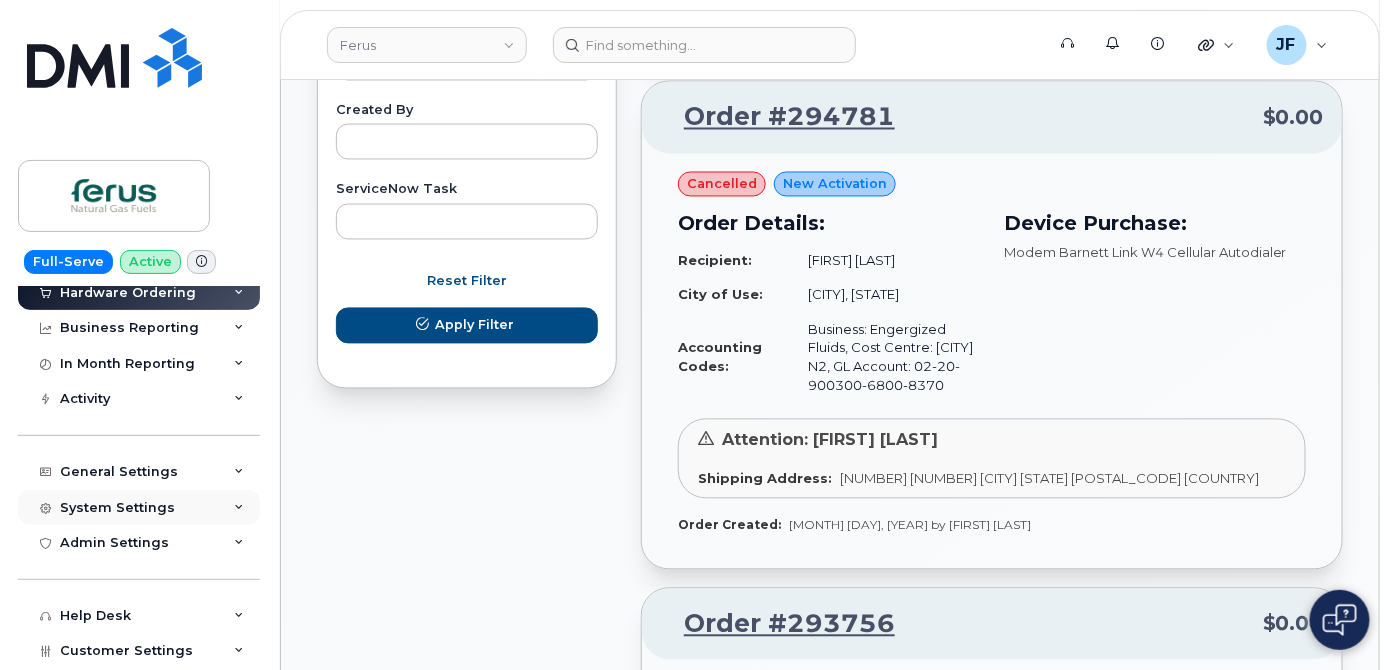 click on "System Settings" at bounding box center [117, 508] 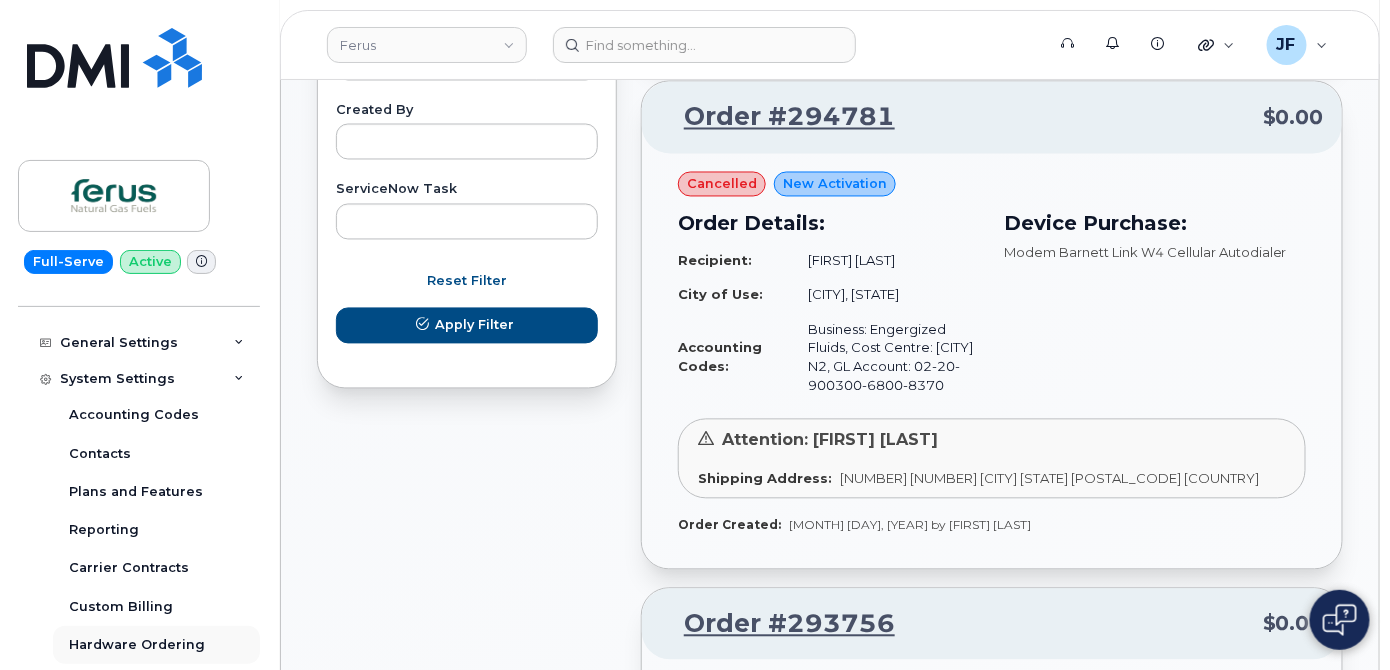 scroll, scrollTop: 545, scrollLeft: 0, axis: vertical 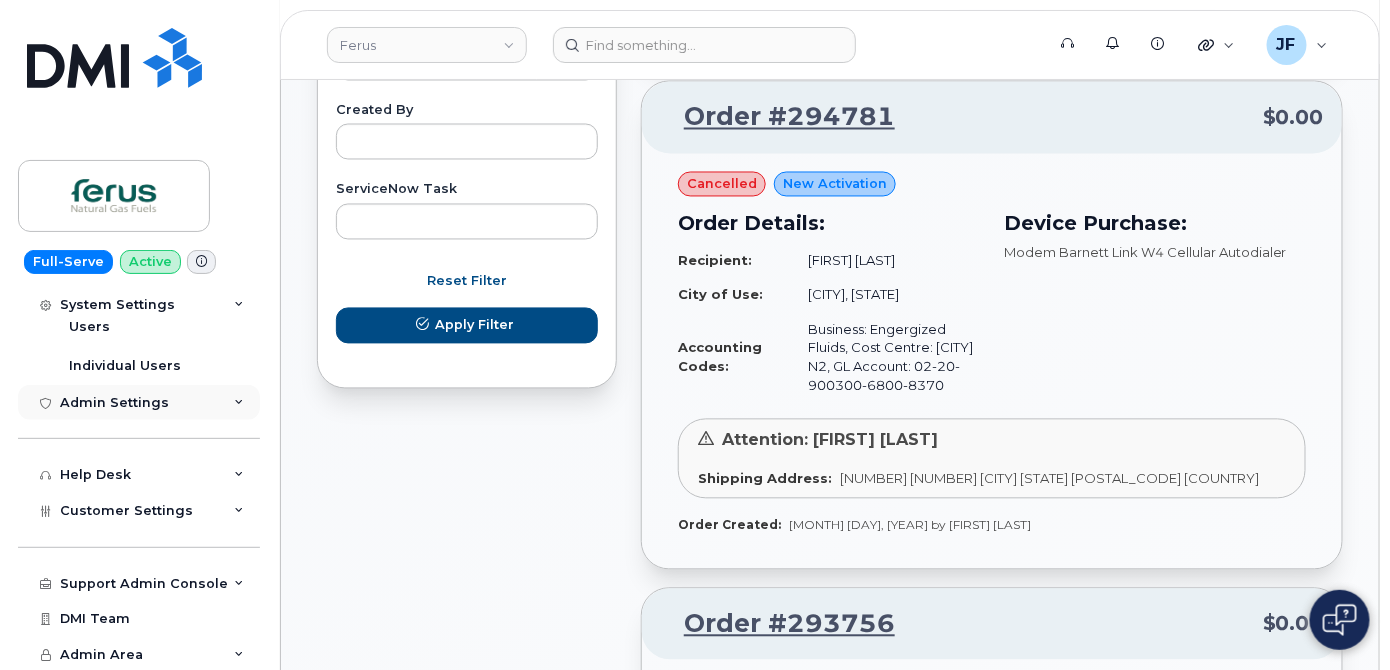 click on "Admin Settings" at bounding box center [114, 403] 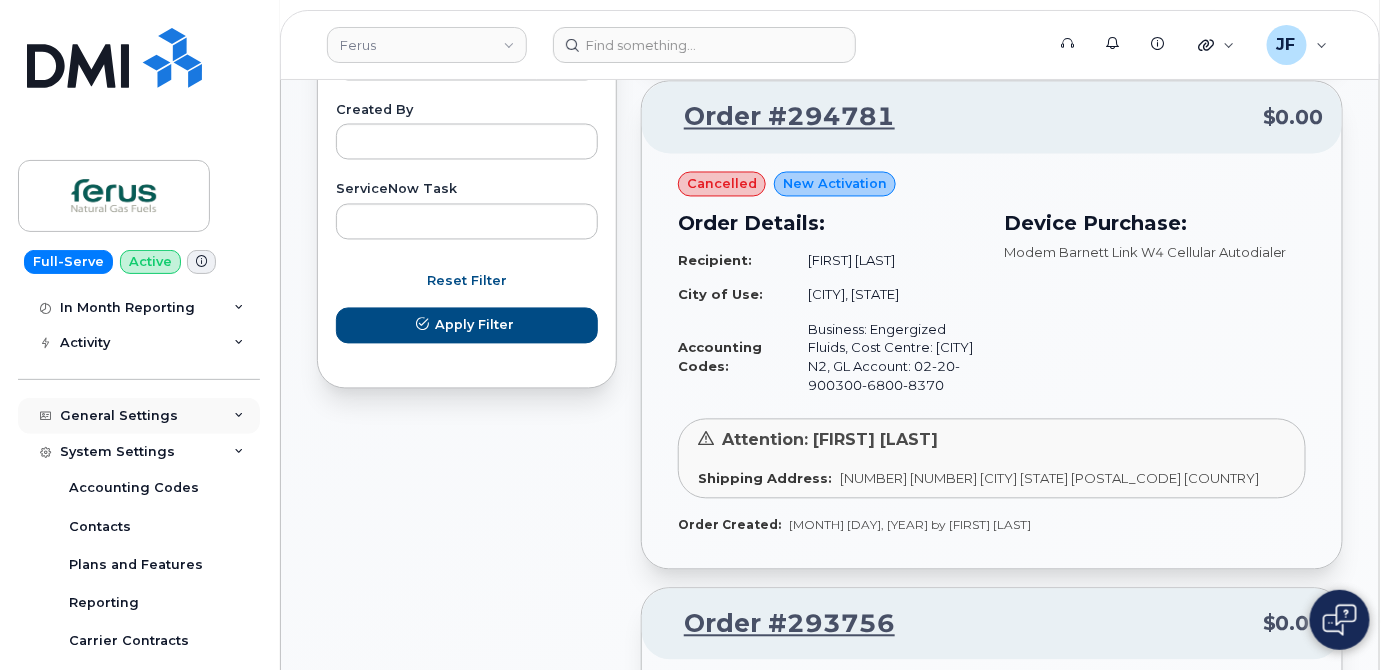 click on "General Settings" at bounding box center [119, 416] 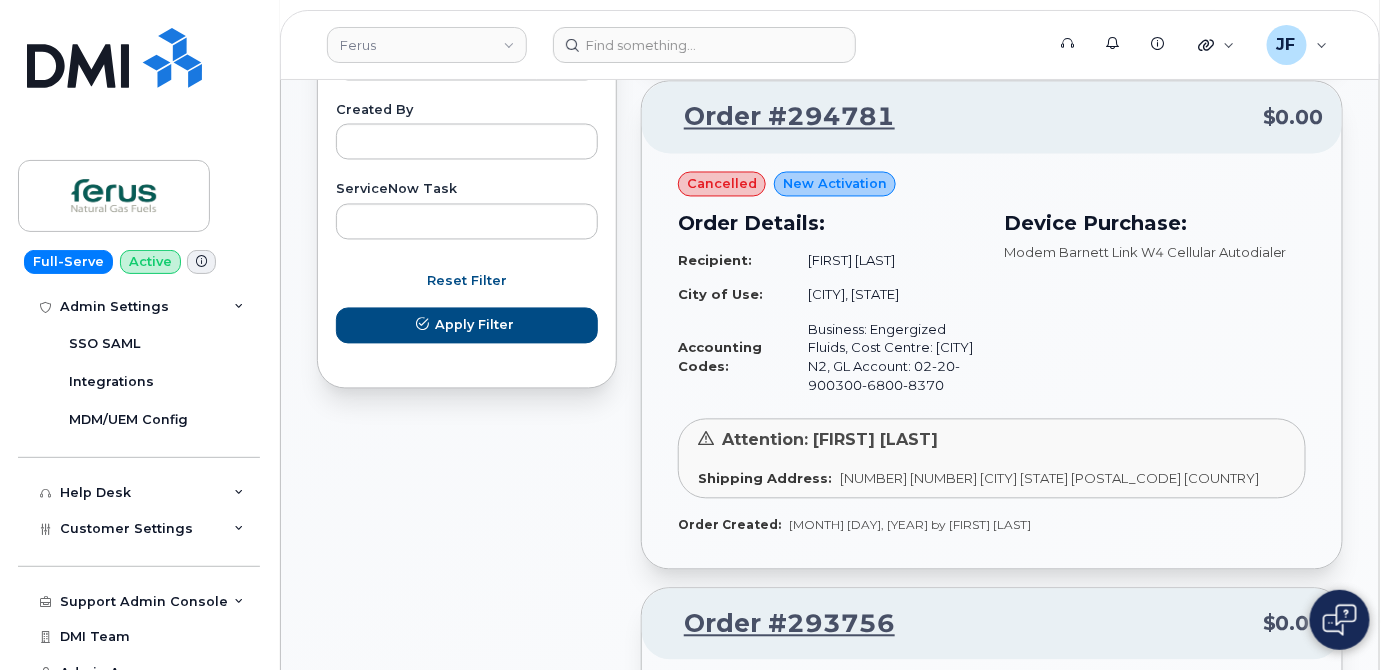scroll, scrollTop: 1178, scrollLeft: 0, axis: vertical 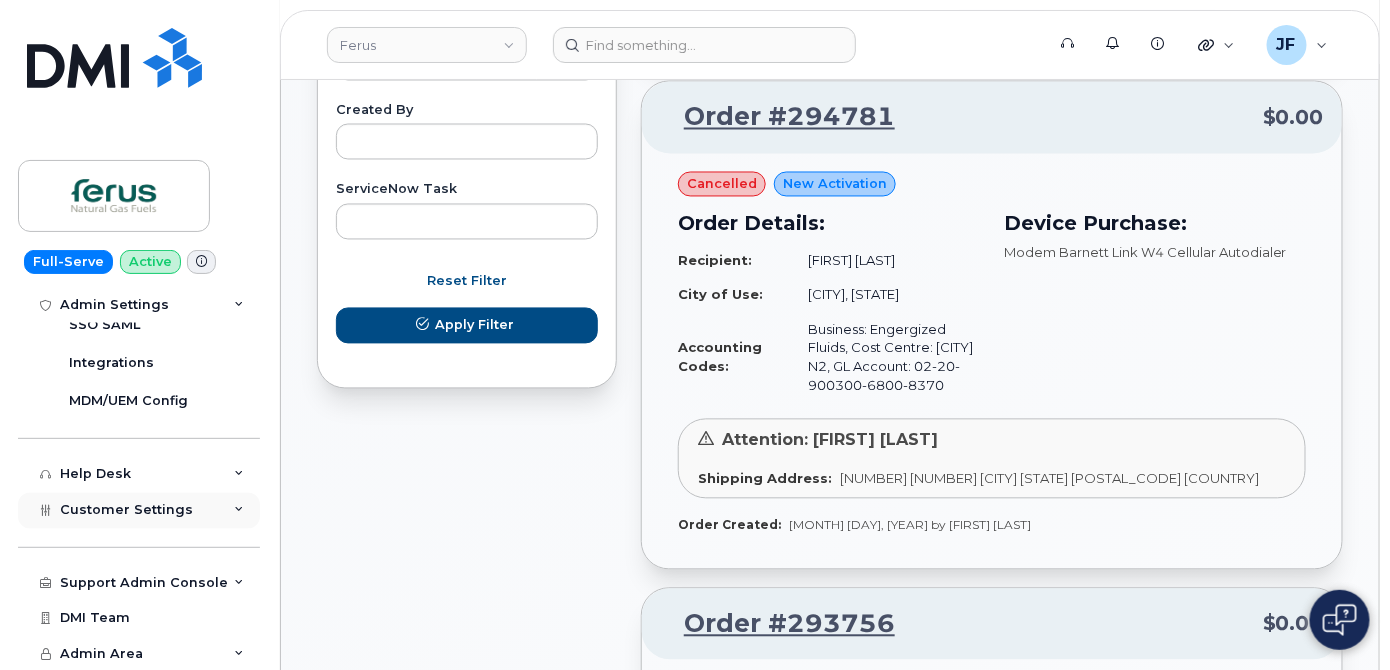 click on "Customer Settings" at bounding box center [126, 510] 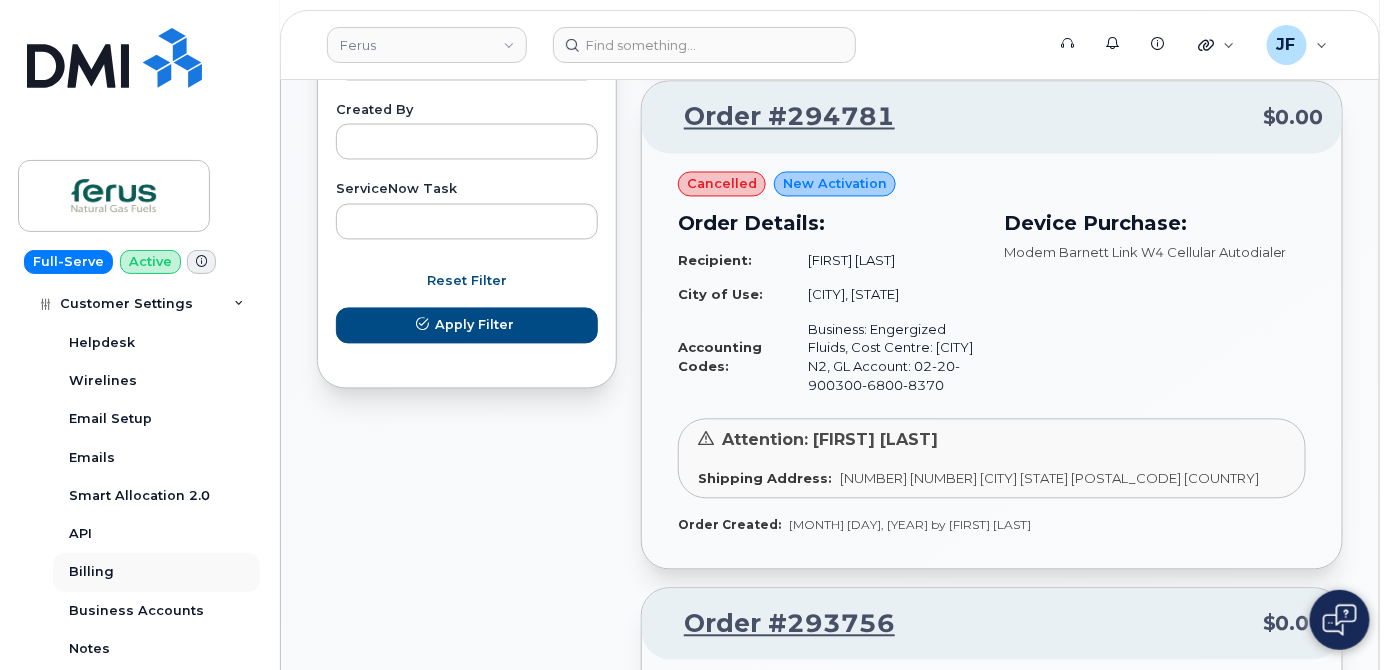 scroll, scrollTop: 1633, scrollLeft: 0, axis: vertical 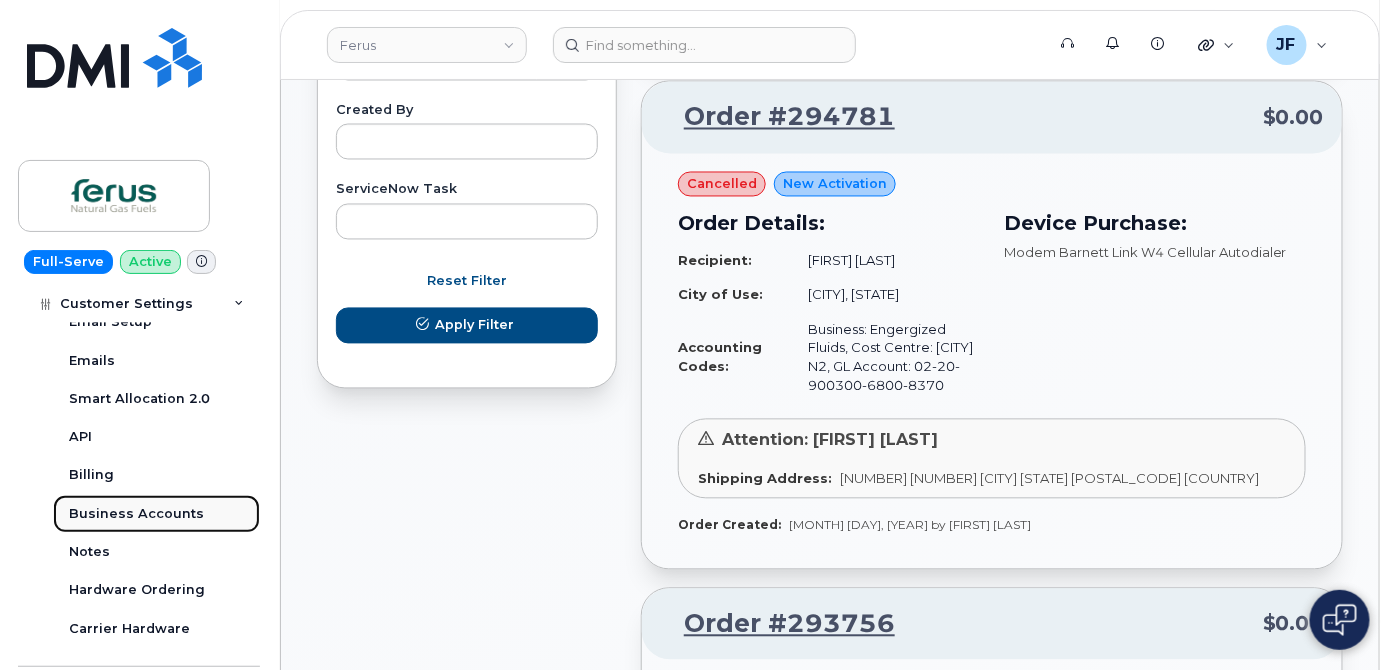 click on "Business Accounts" at bounding box center [136, 514] 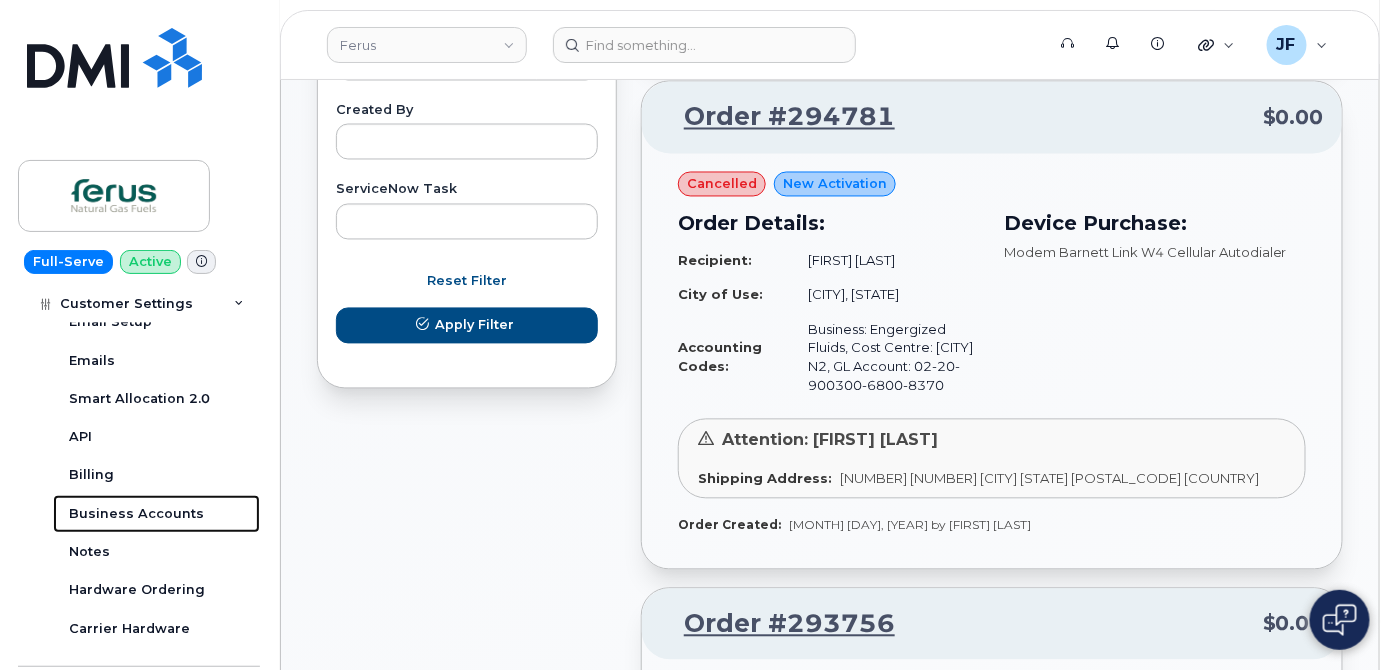 scroll, scrollTop: 0, scrollLeft: 0, axis: both 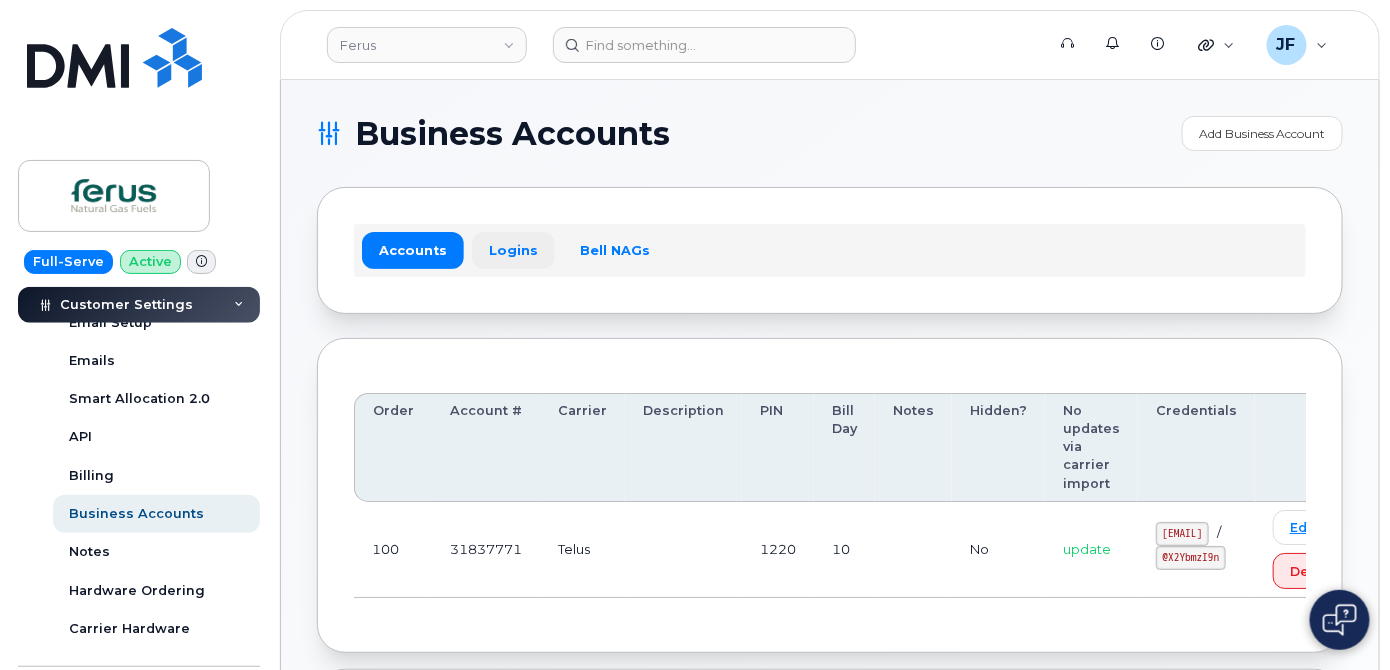 click on "Logins" at bounding box center (513, 250) 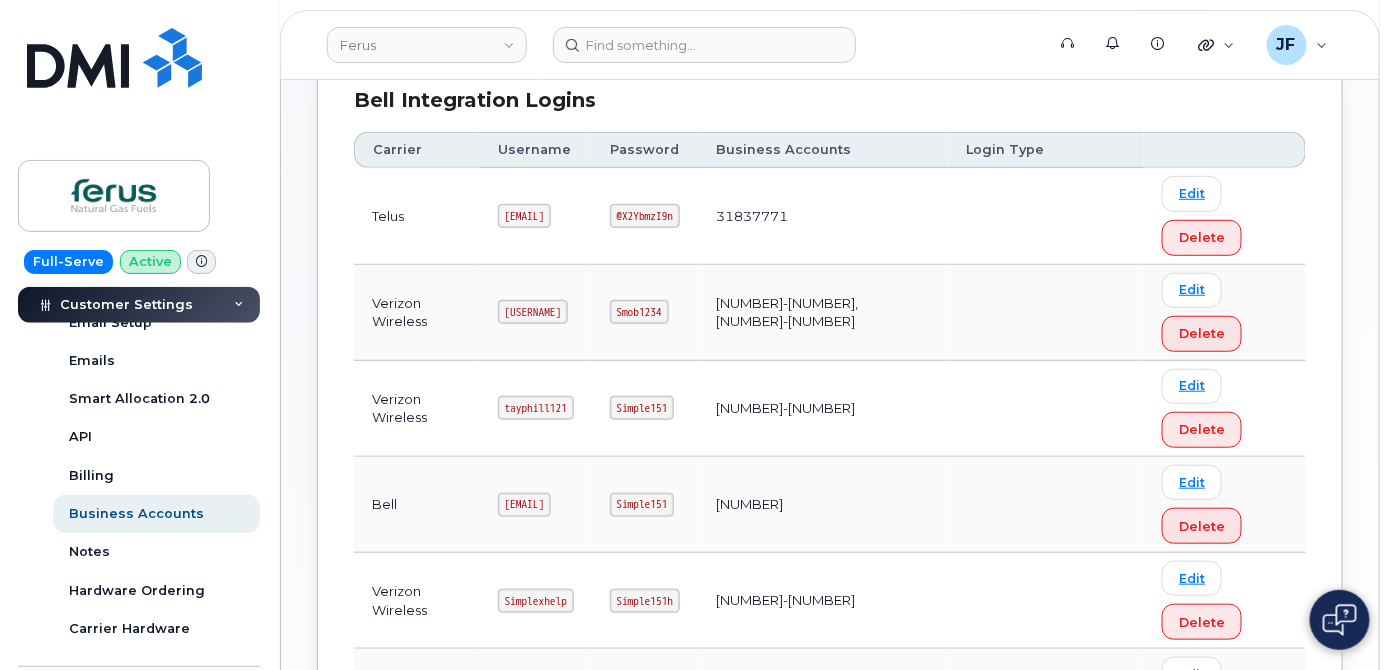 scroll, scrollTop: 272, scrollLeft: 0, axis: vertical 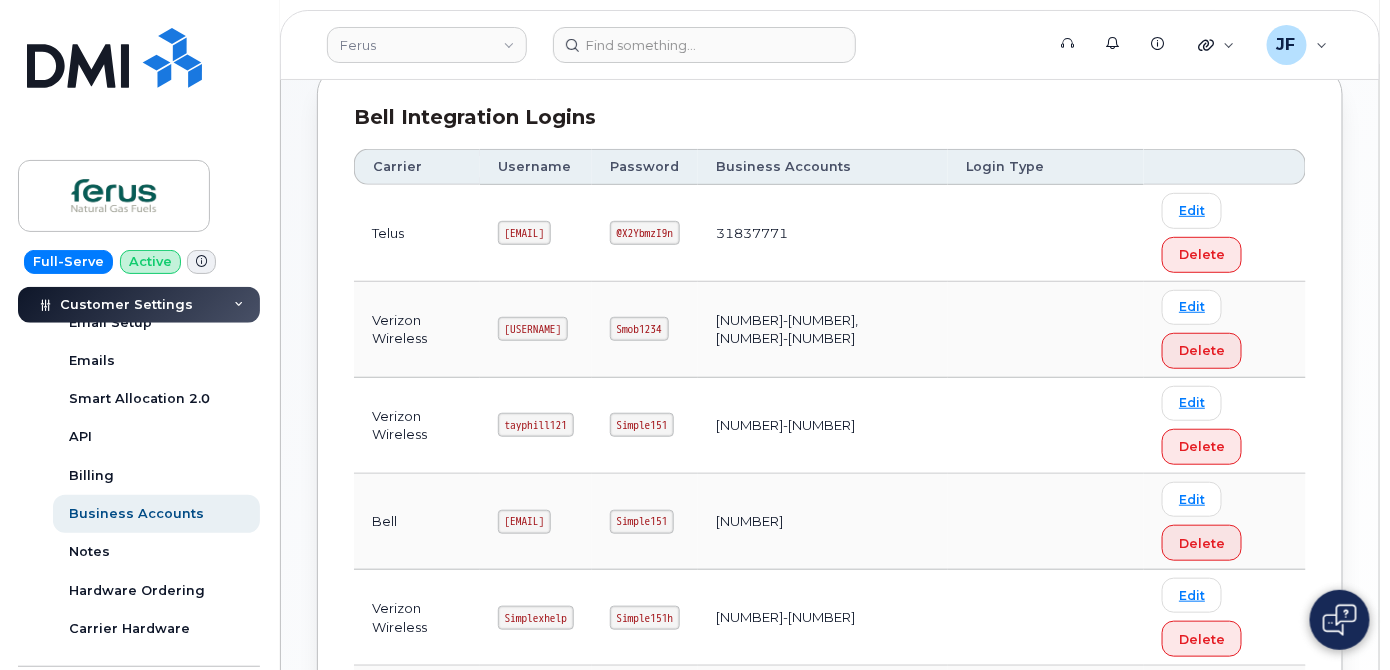 click on "[EMAIL]" at bounding box center [524, 233] 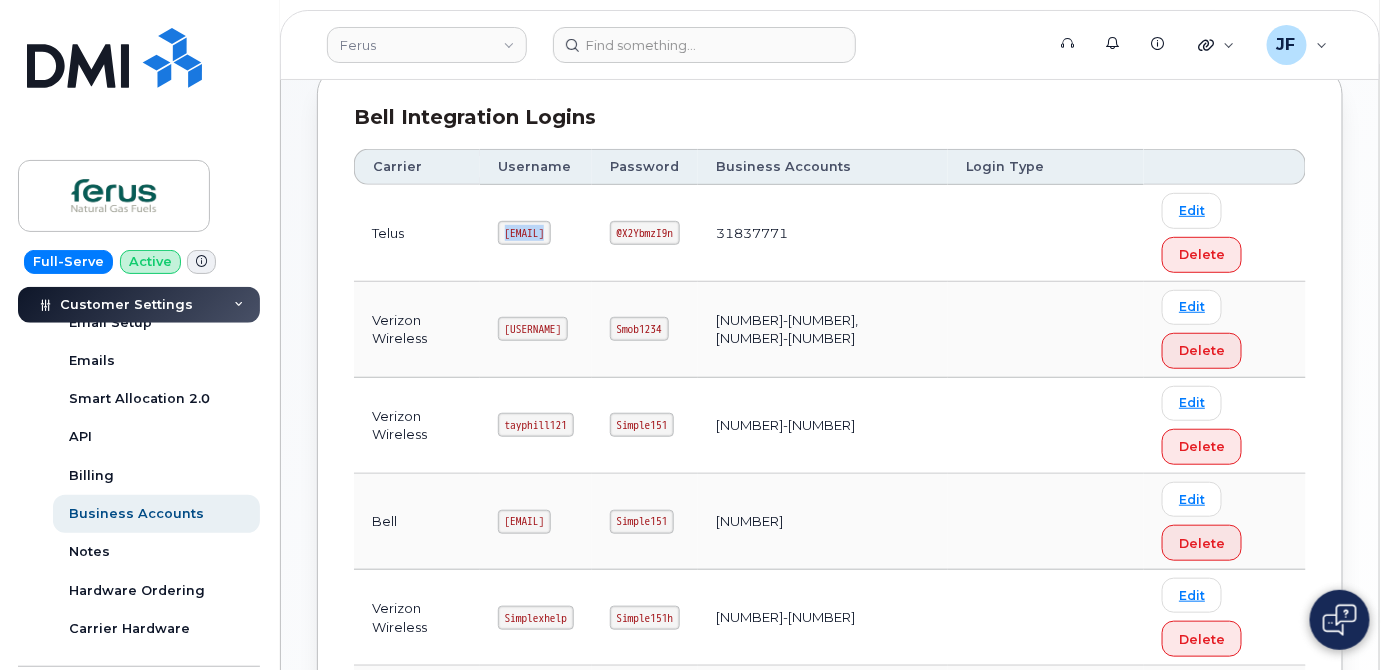 click on "[EMAIL]" at bounding box center (524, 233) 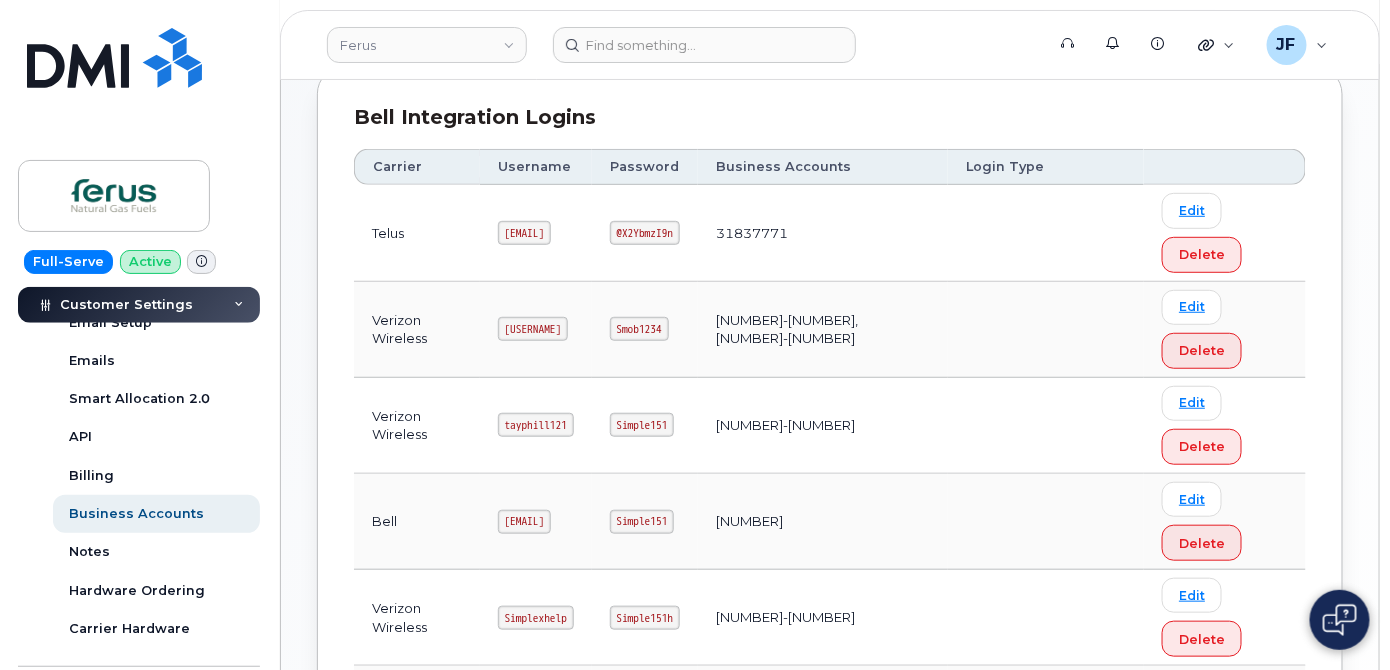 click on "@X2YbmzI9n" at bounding box center (645, 233) 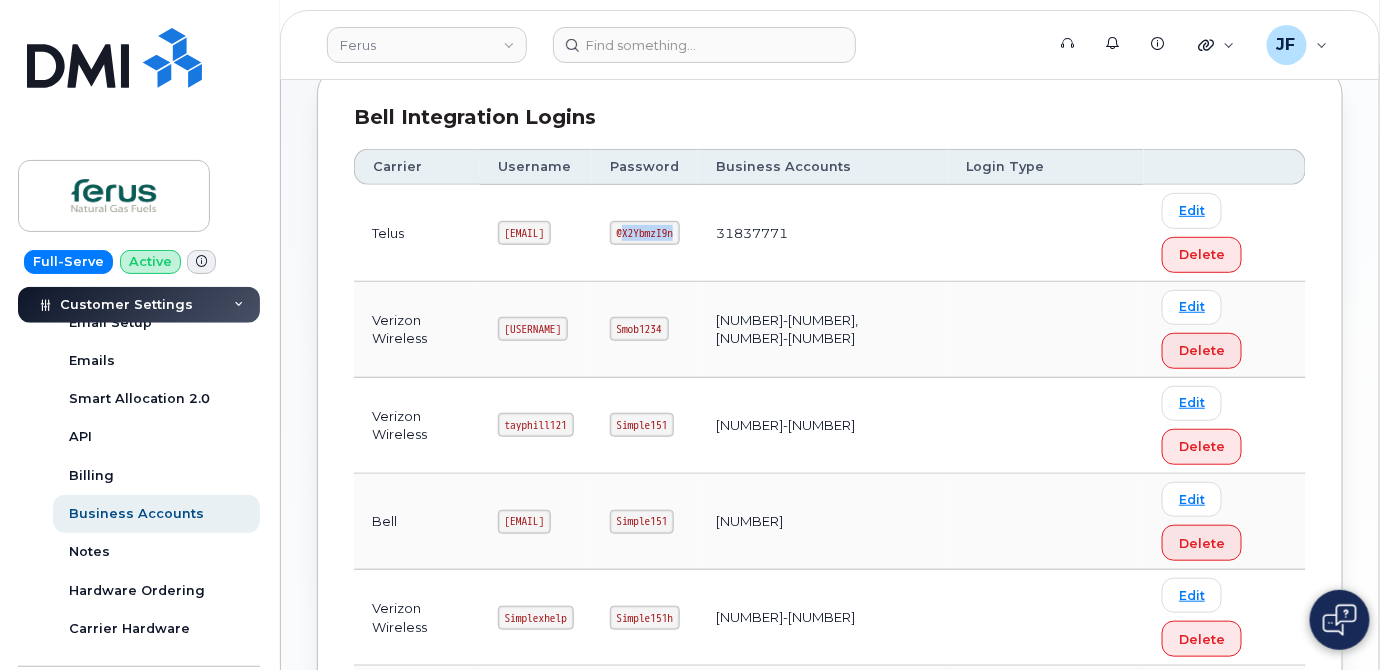 click on "@X2YbmzI9n" at bounding box center [645, 233] 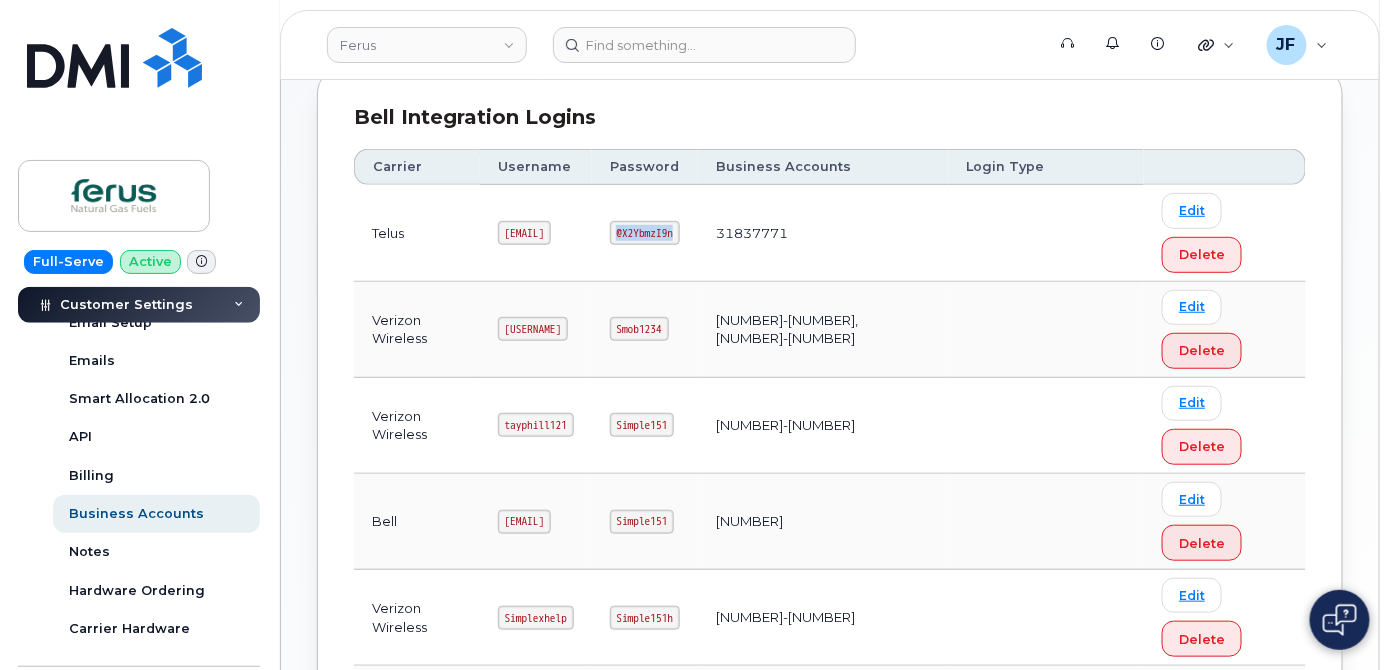 drag, startPoint x: 673, startPoint y: 226, endPoint x: 741, endPoint y: 228, distance: 68.0294 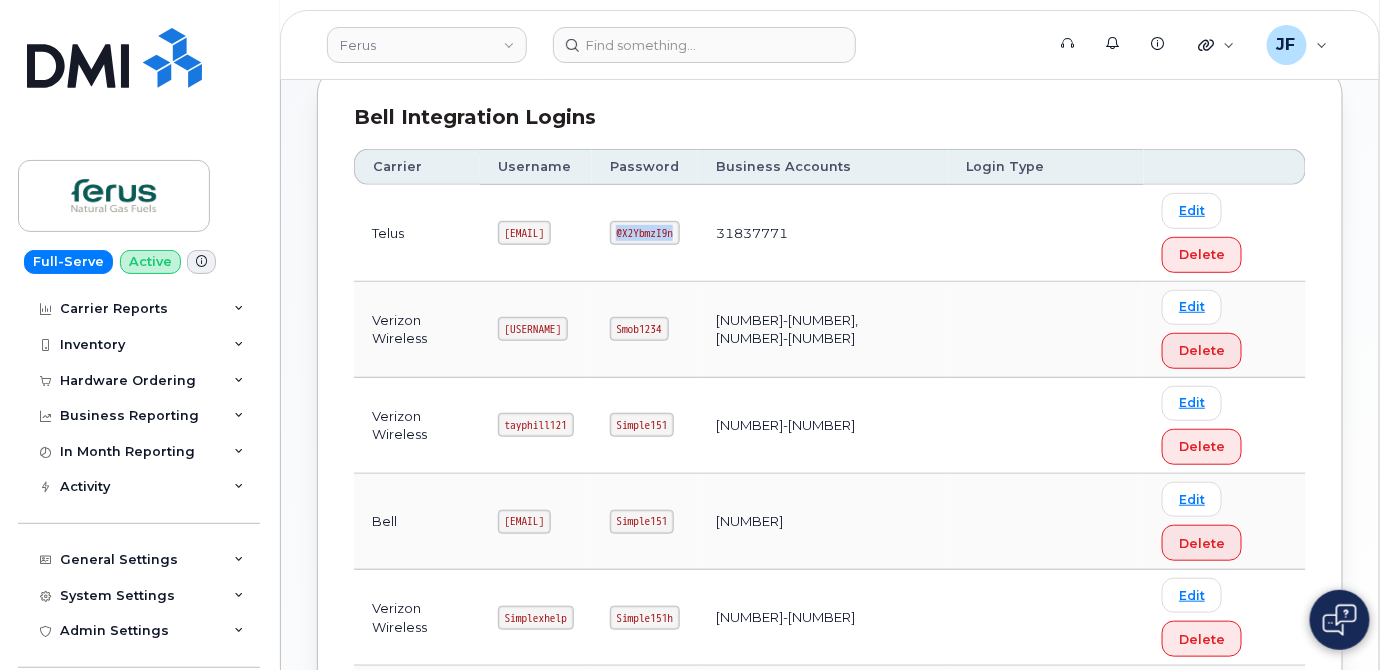 scroll, scrollTop: 0, scrollLeft: 0, axis: both 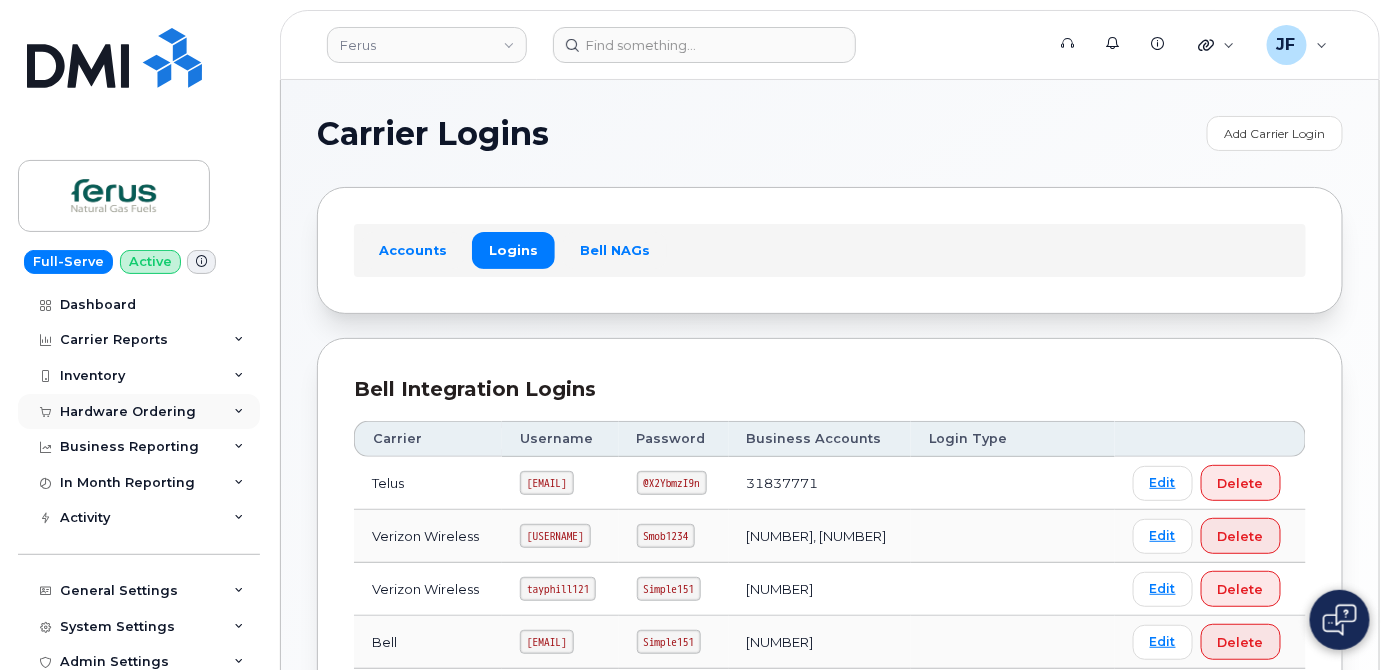 click on "Hardware Ordering" at bounding box center (128, 412) 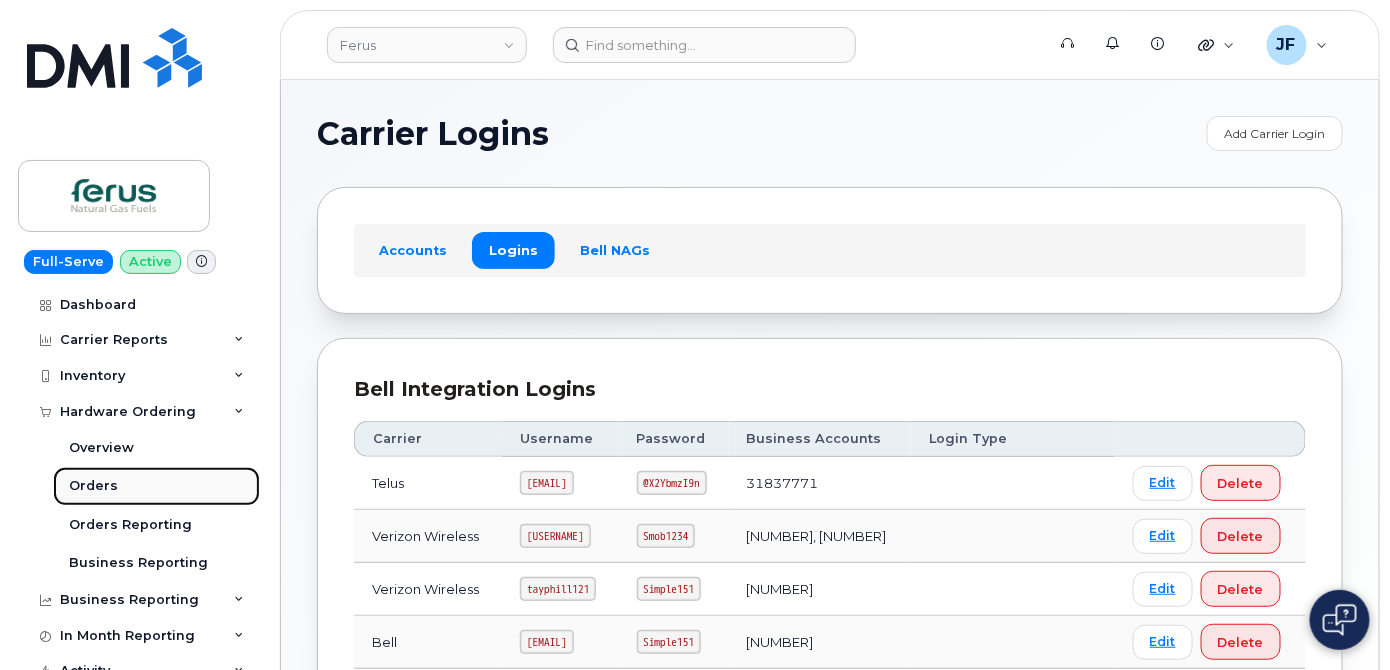 click on "Orders" at bounding box center [93, 486] 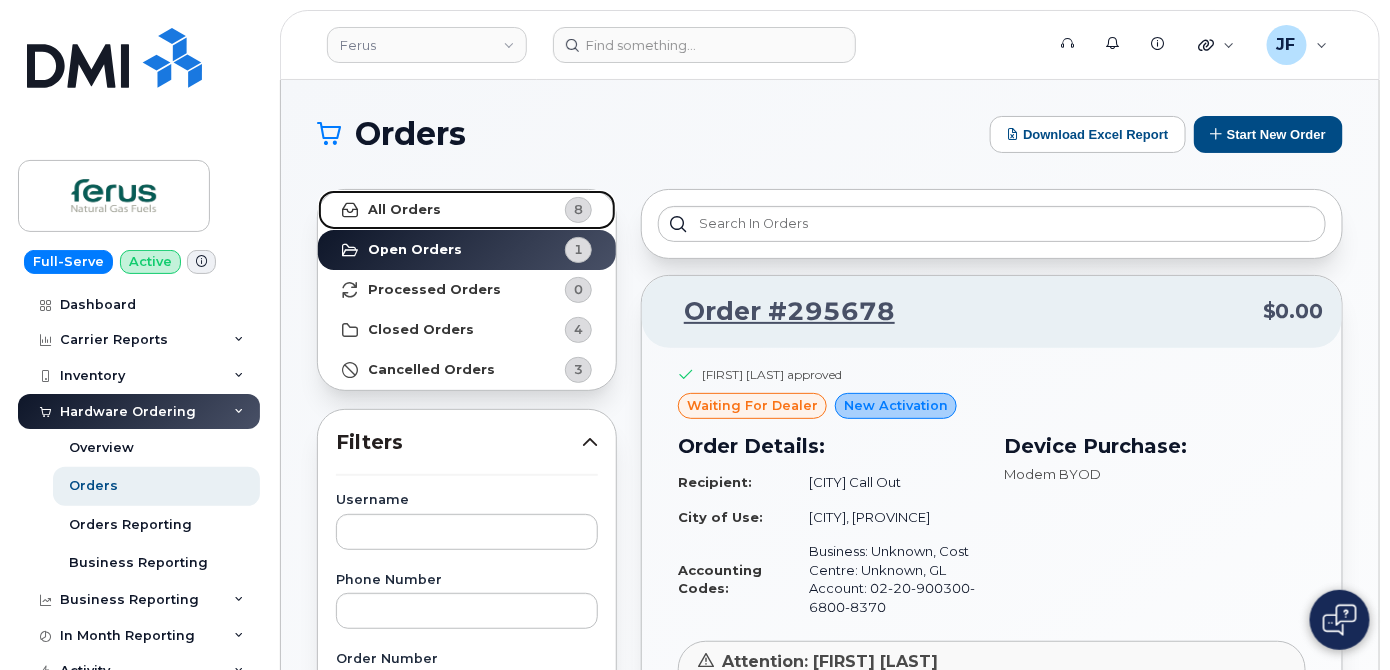click on "All Orders" at bounding box center [404, 210] 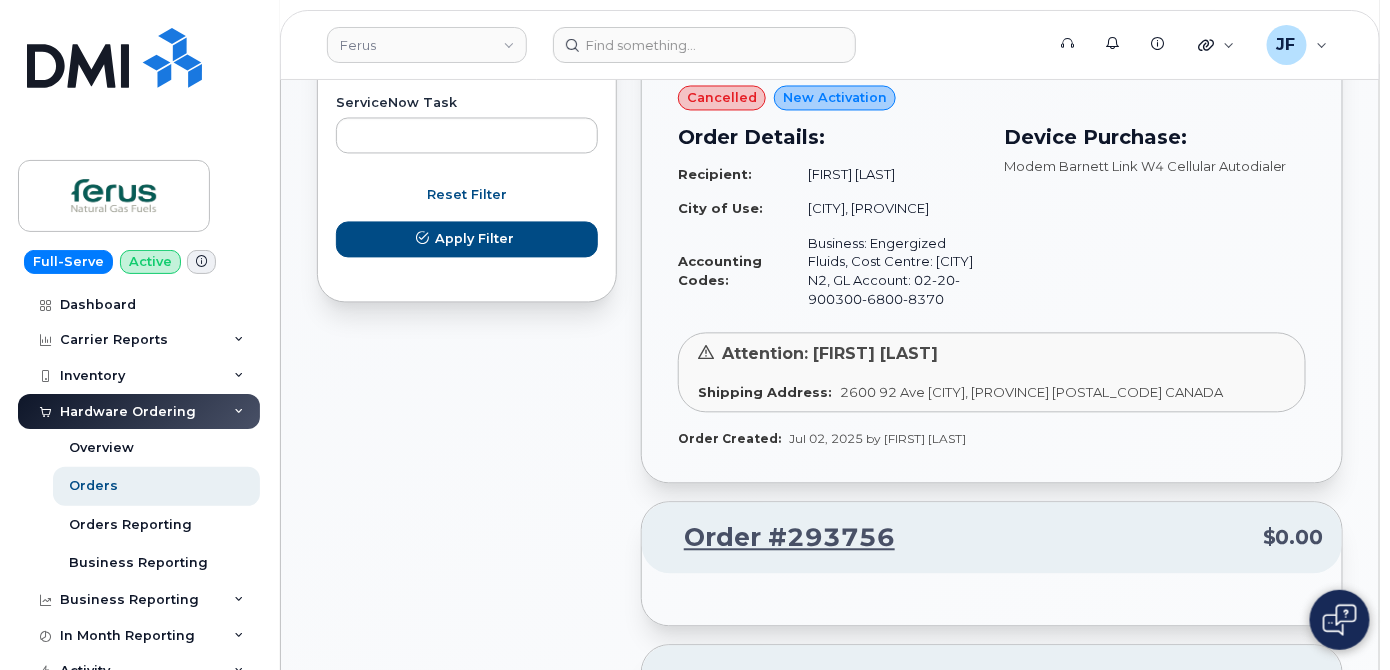 scroll, scrollTop: 909, scrollLeft: 0, axis: vertical 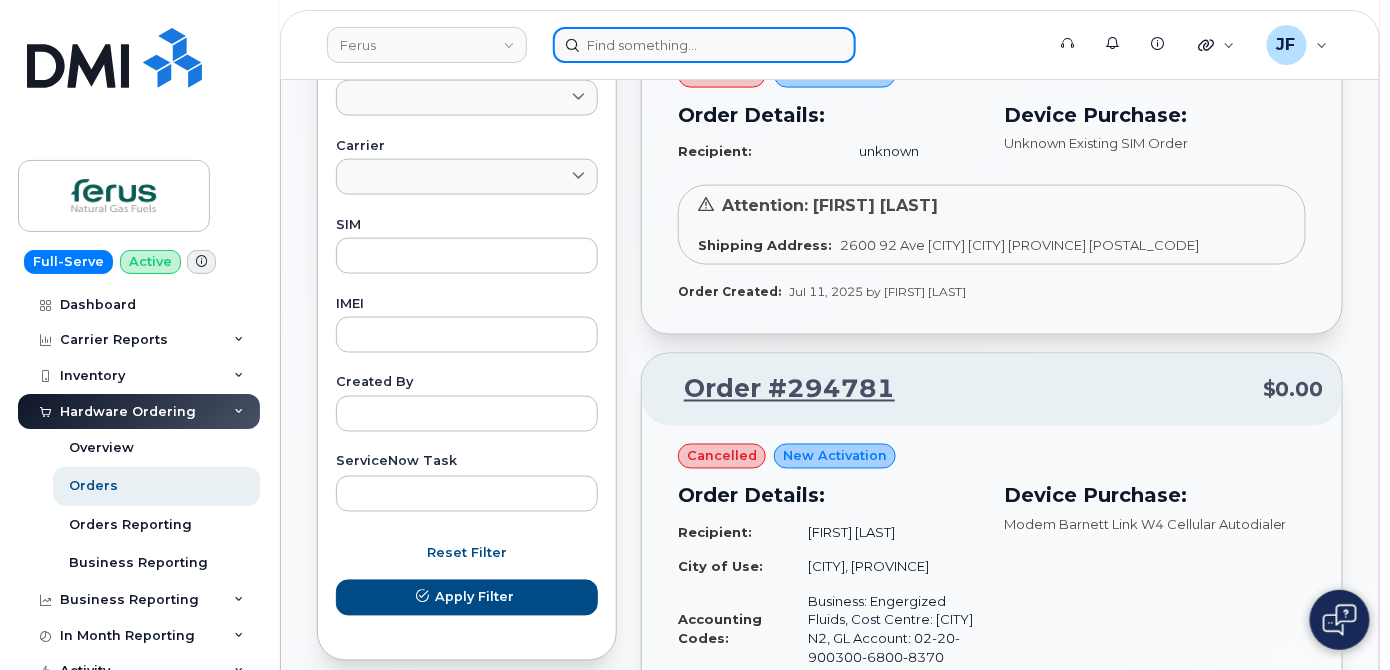 click at bounding box center [704, 45] 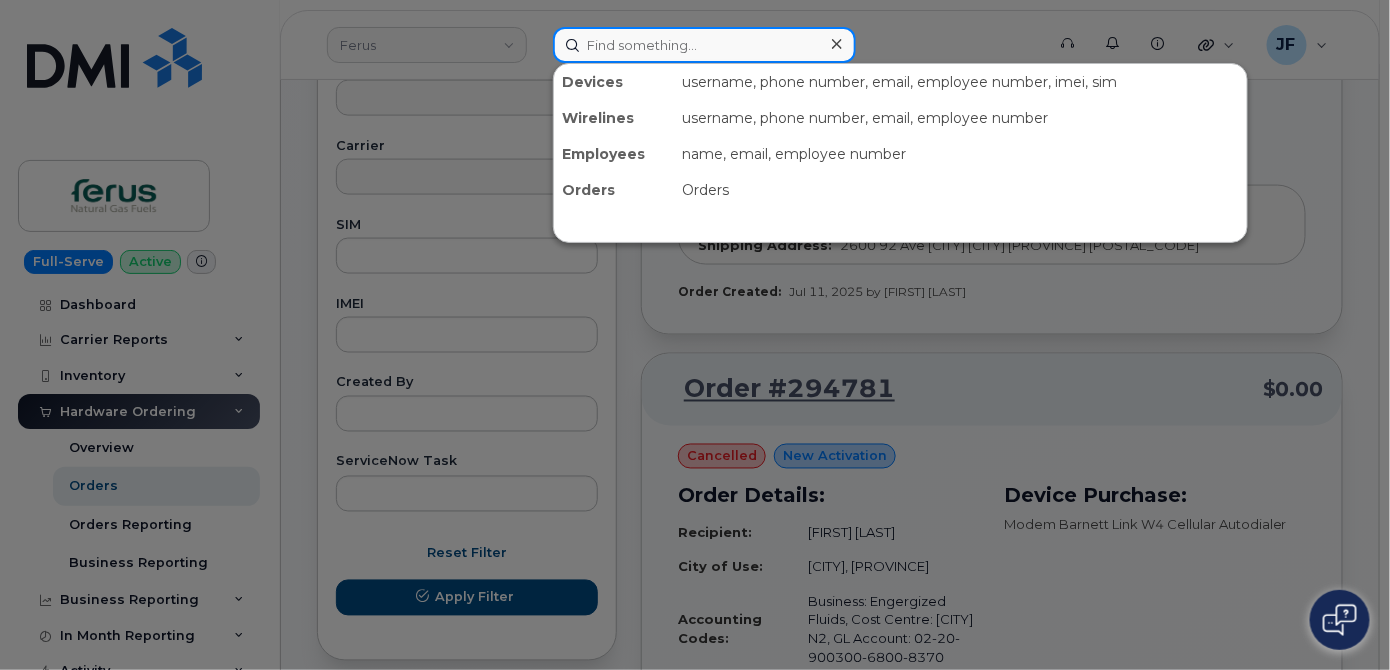 paste on "295678" 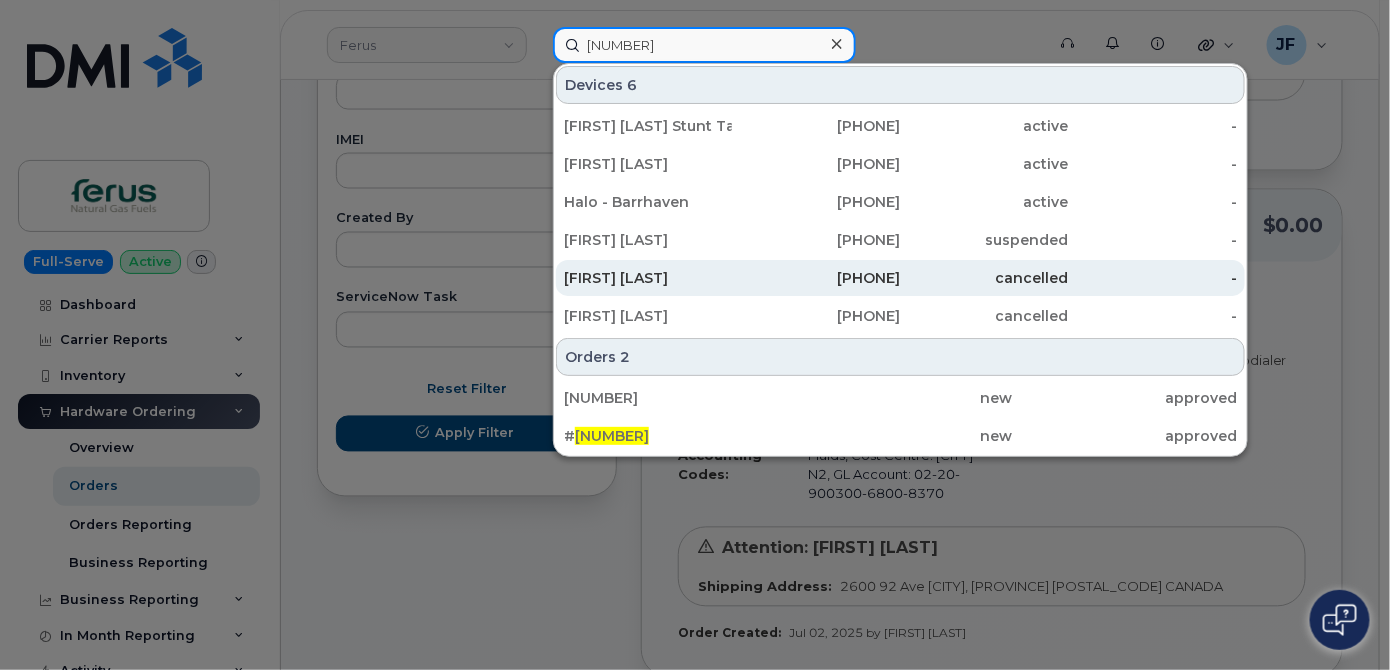 scroll, scrollTop: 1090, scrollLeft: 0, axis: vertical 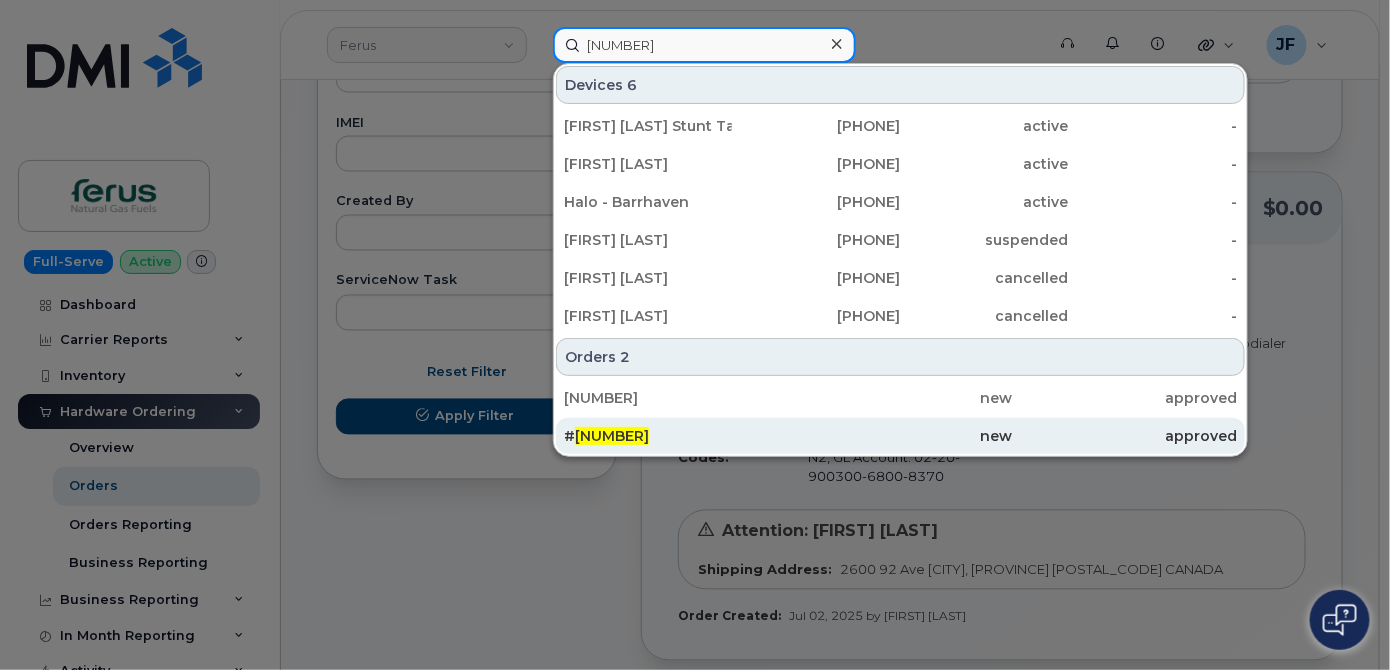 type on "295678" 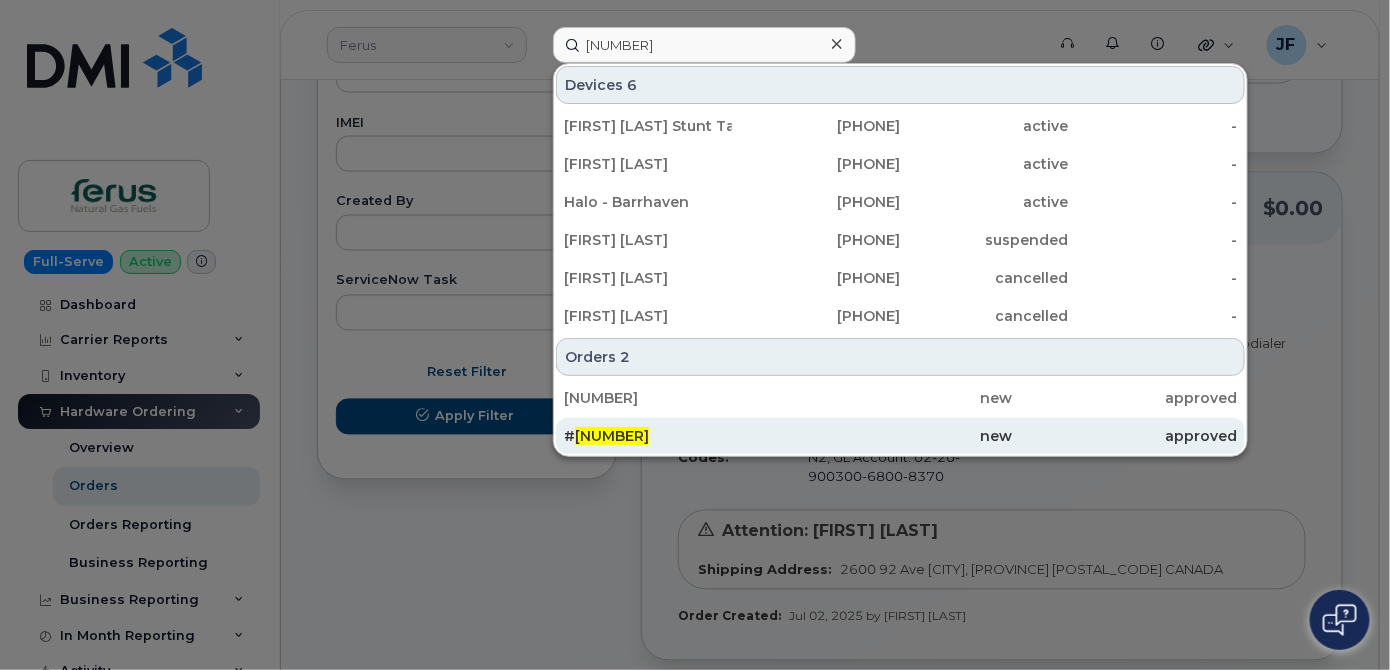 click on "295678" at bounding box center [612, 436] 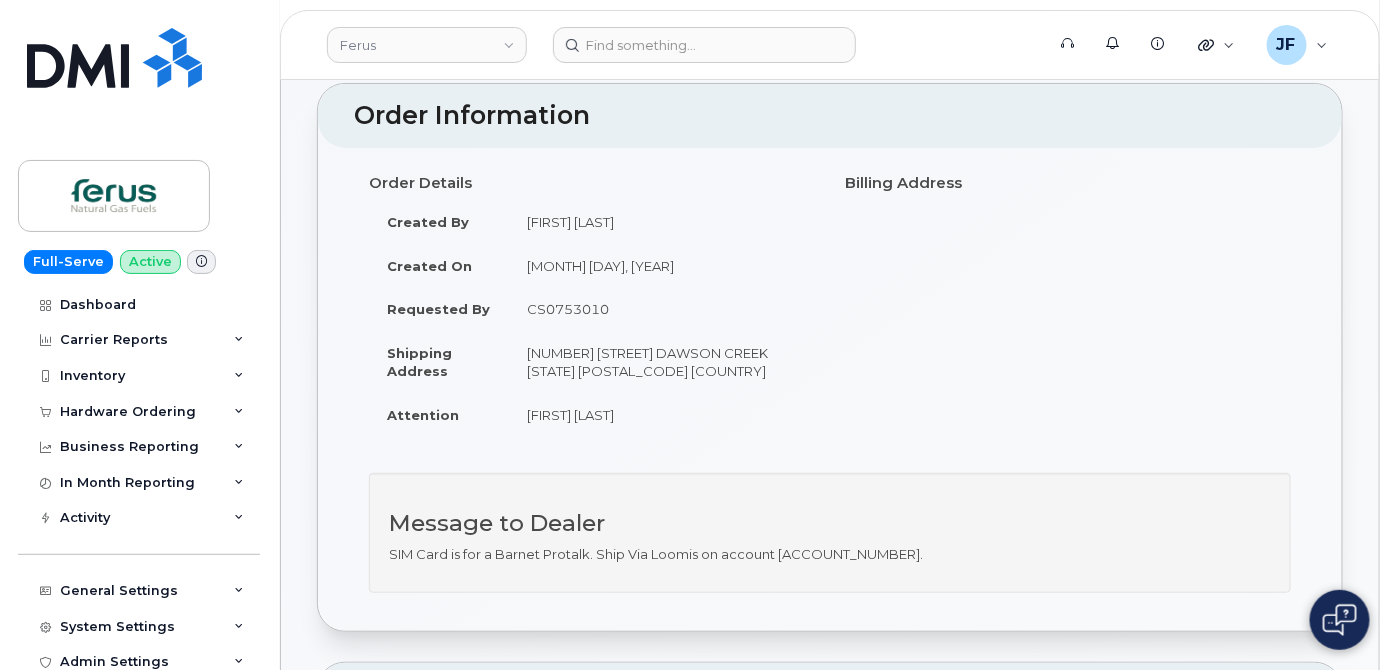 scroll, scrollTop: 0, scrollLeft: 0, axis: both 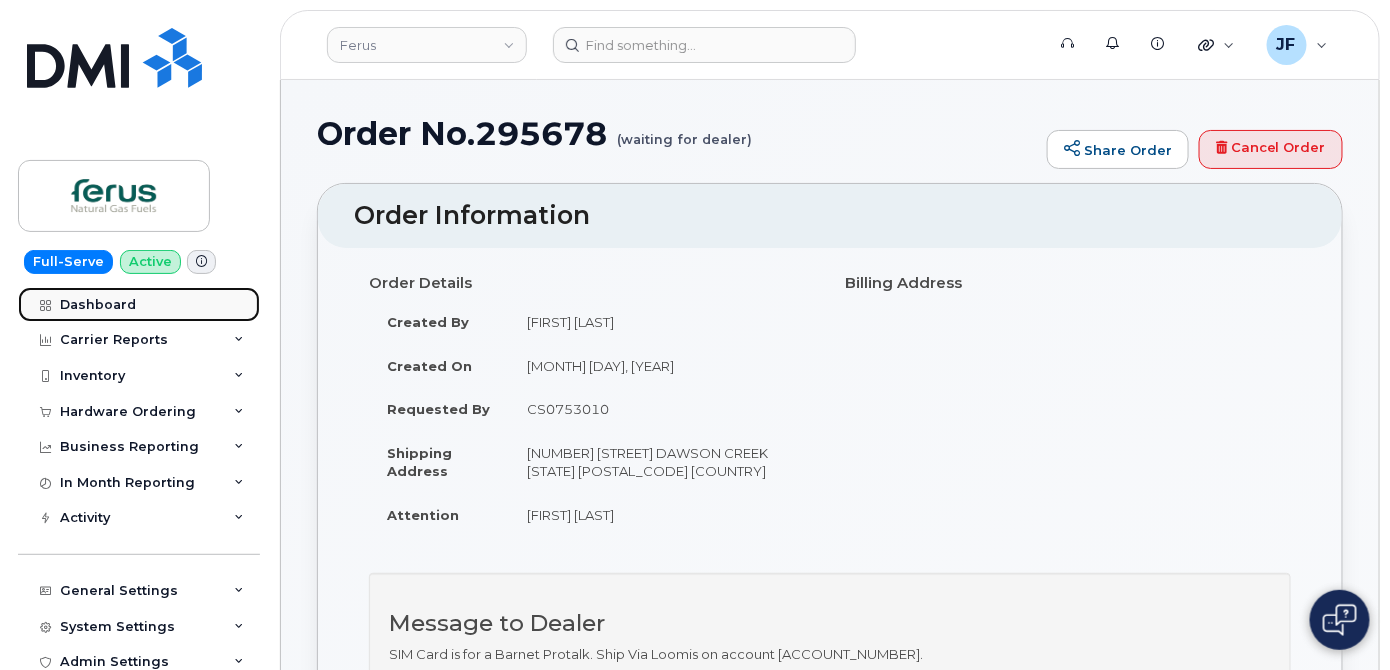 click on "Dashboard" at bounding box center [139, 305] 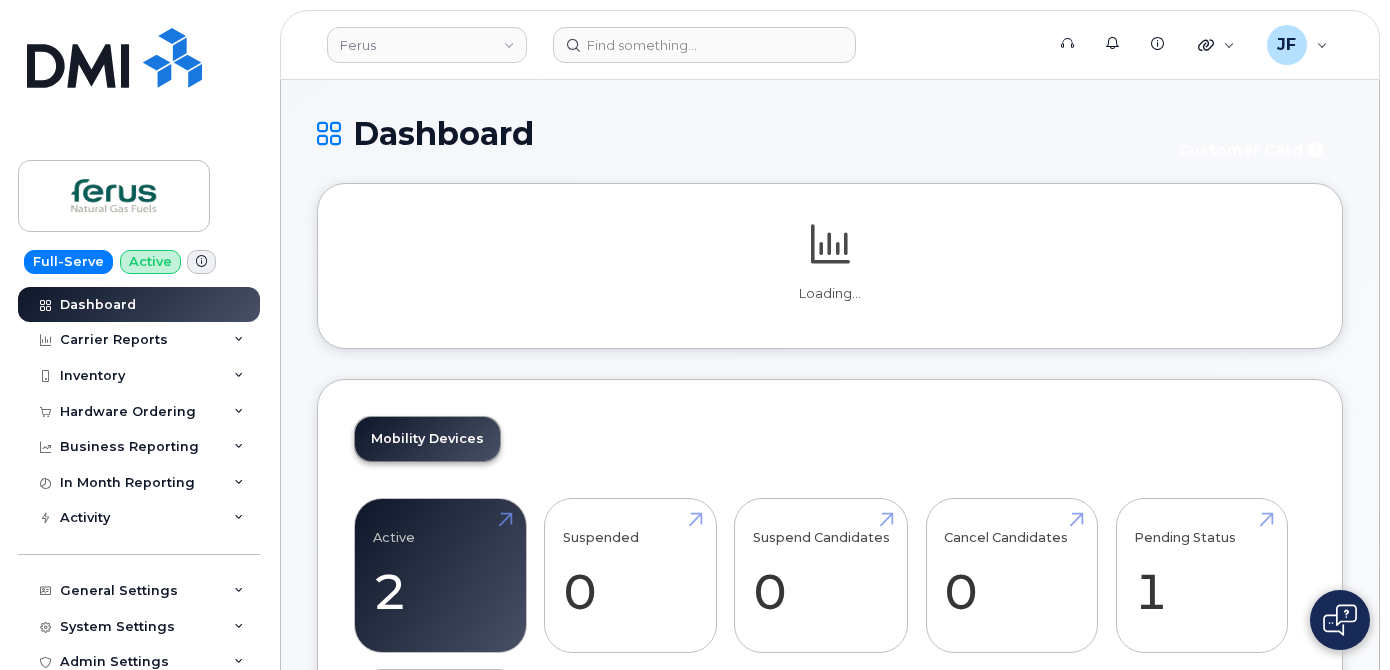 scroll, scrollTop: 0, scrollLeft: 0, axis: both 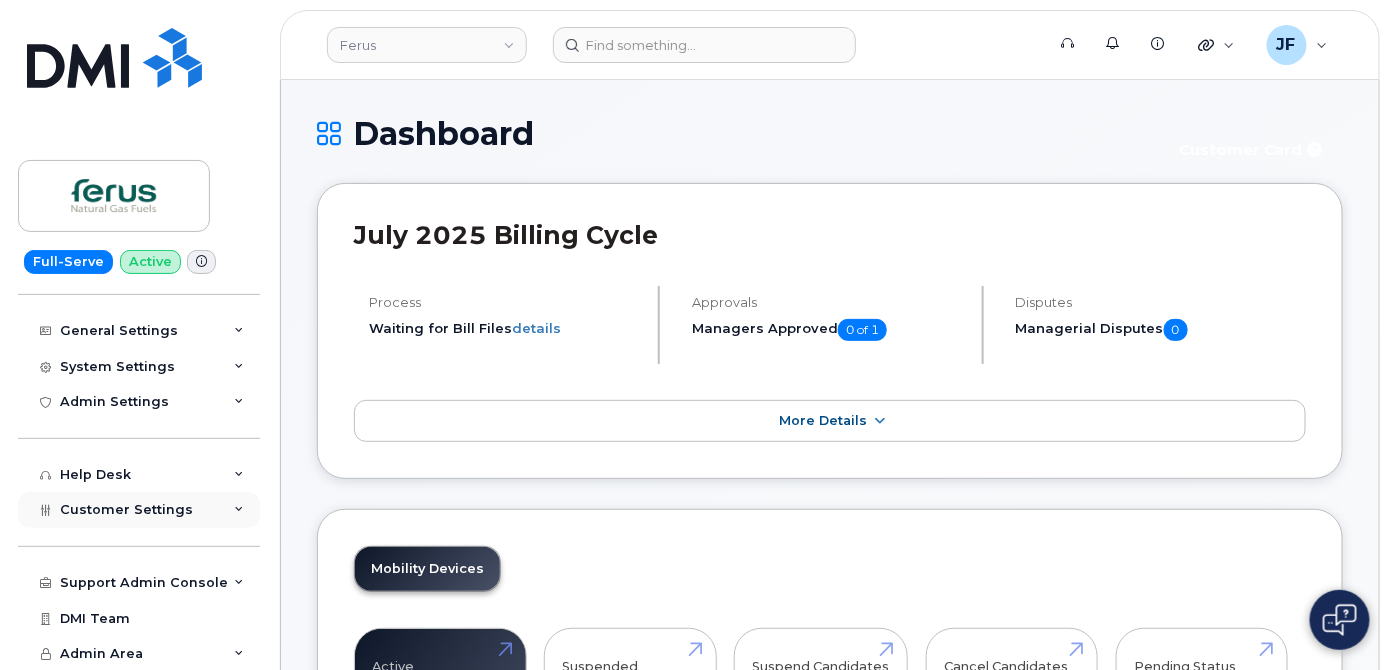 click on "Customer Settings" at bounding box center [126, 509] 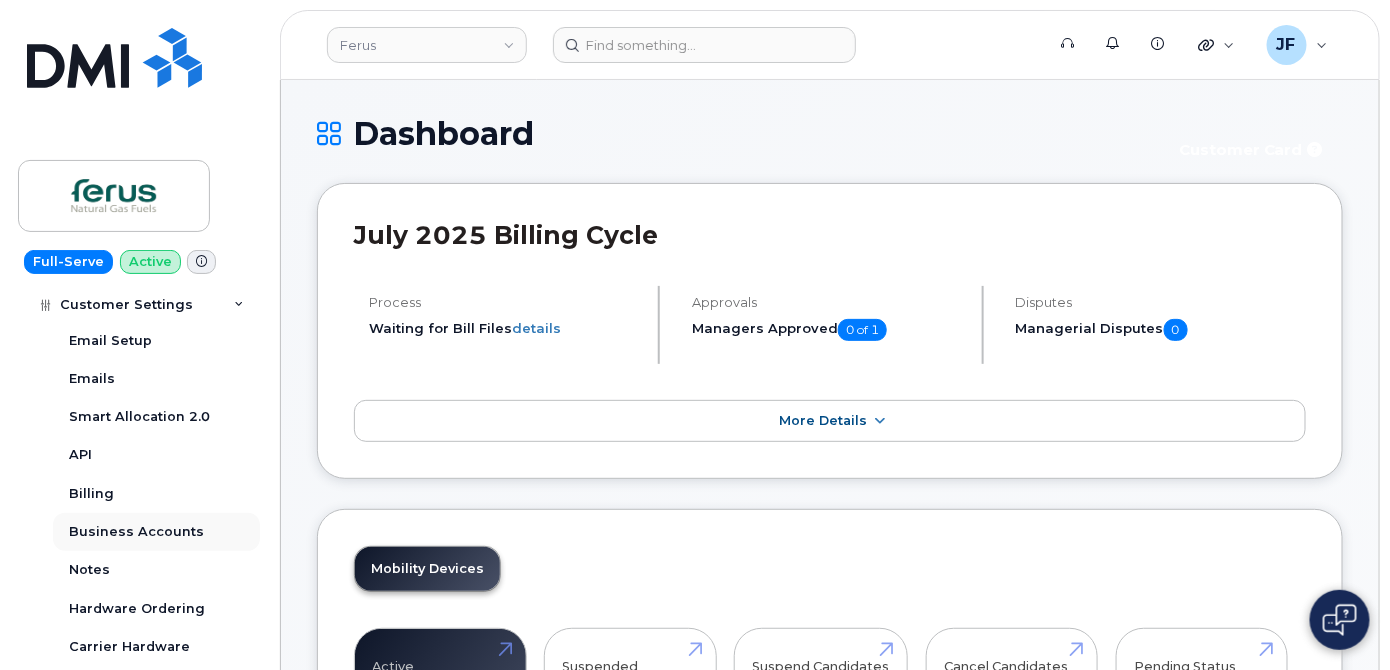 scroll, scrollTop: 714, scrollLeft: 0, axis: vertical 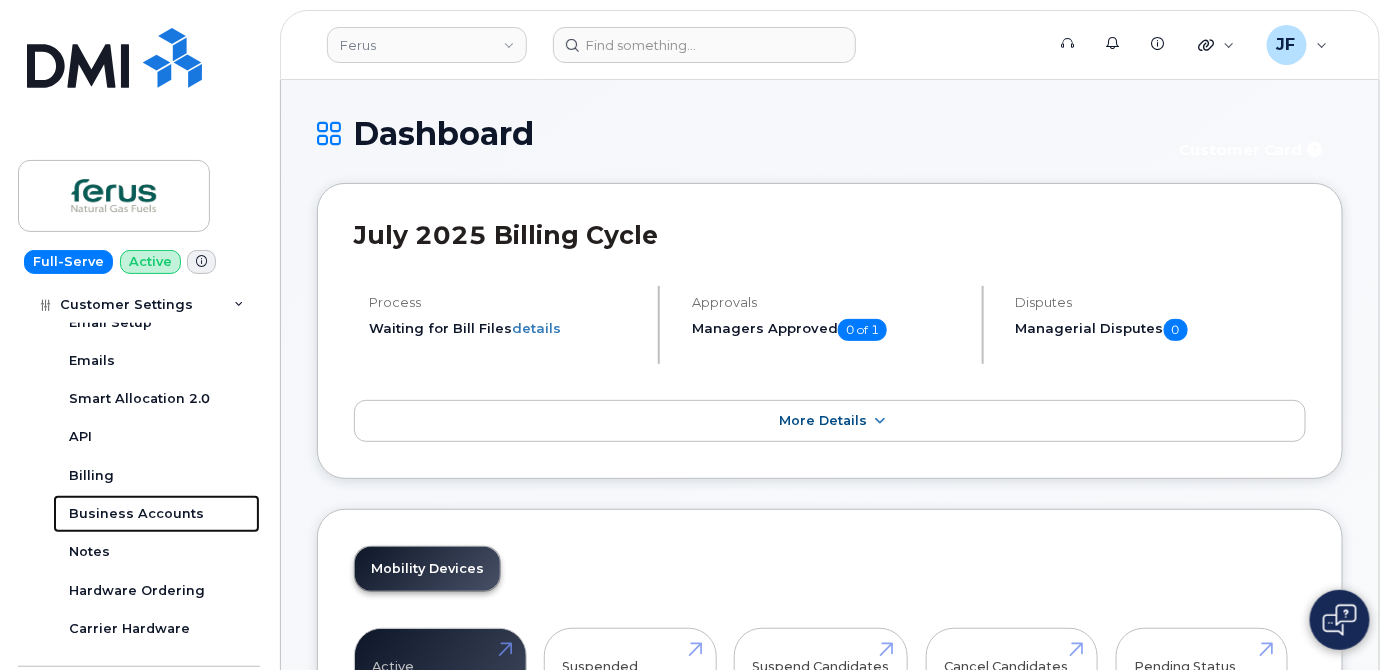 drag, startPoint x: 138, startPoint y: 520, endPoint x: 280, endPoint y: 462, distance: 153.3884 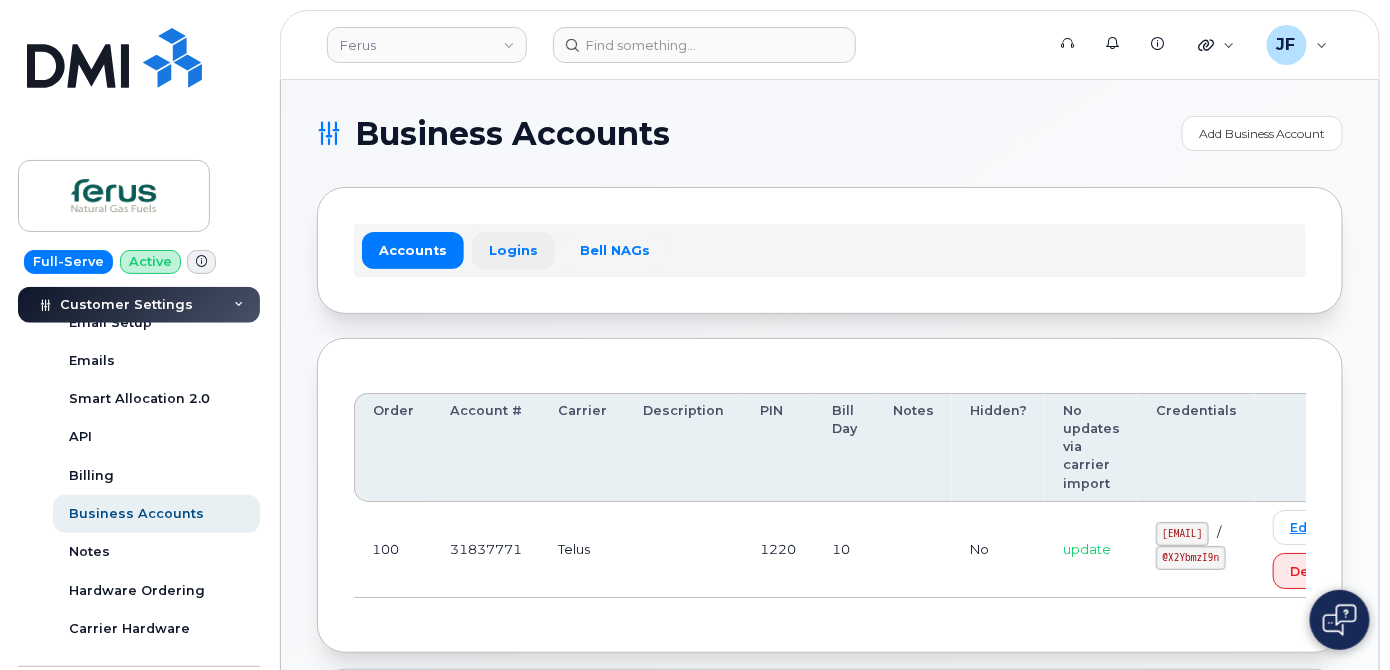 click on "Logins" at bounding box center [513, 250] 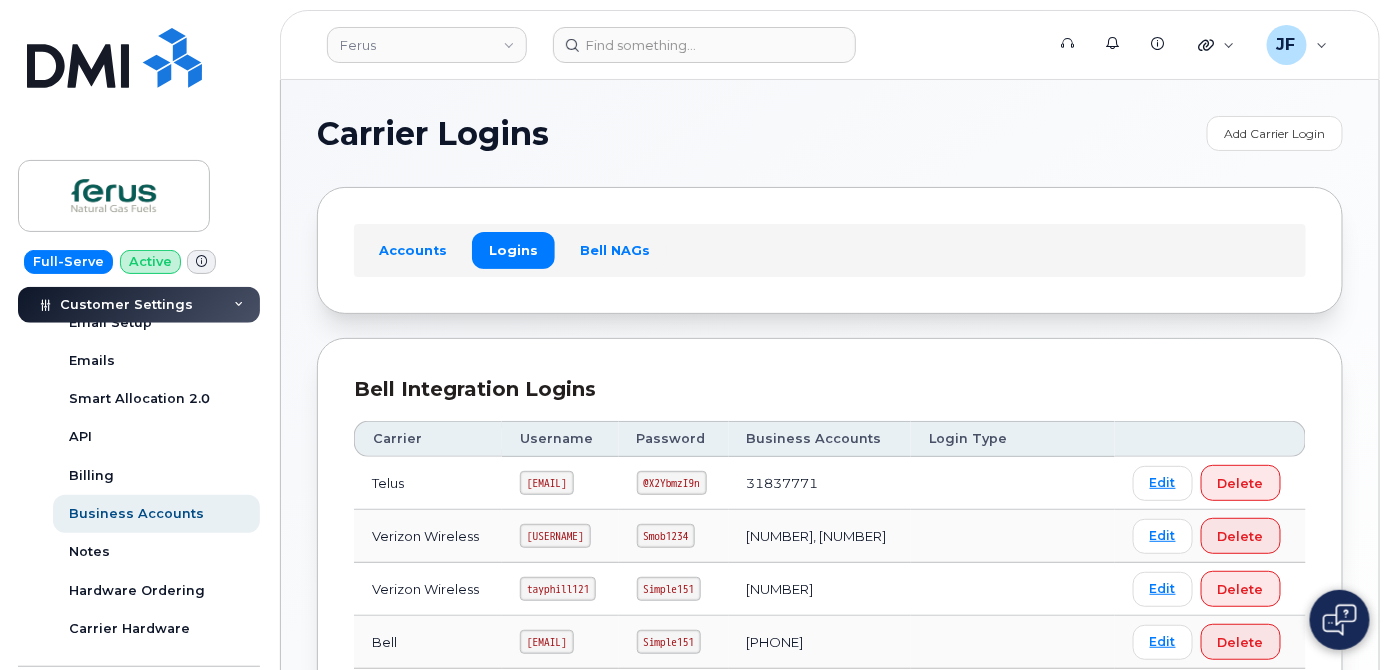 scroll, scrollTop: 90, scrollLeft: 0, axis: vertical 